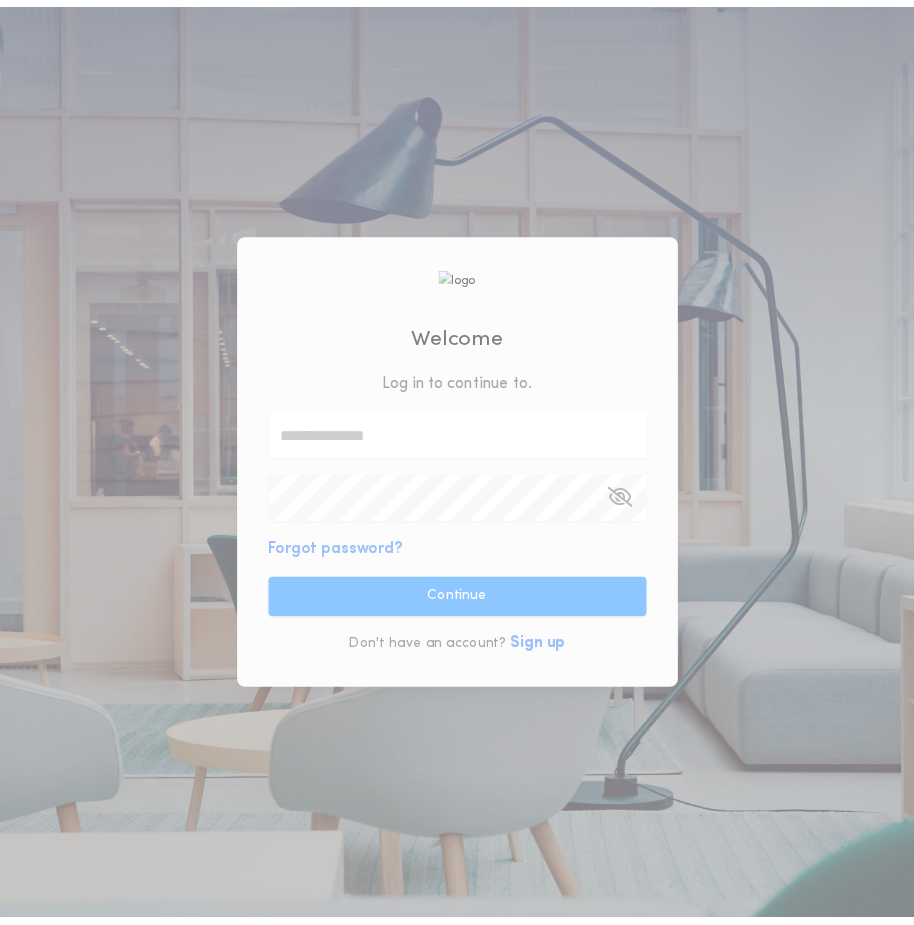 scroll, scrollTop: 0, scrollLeft: 0, axis: both 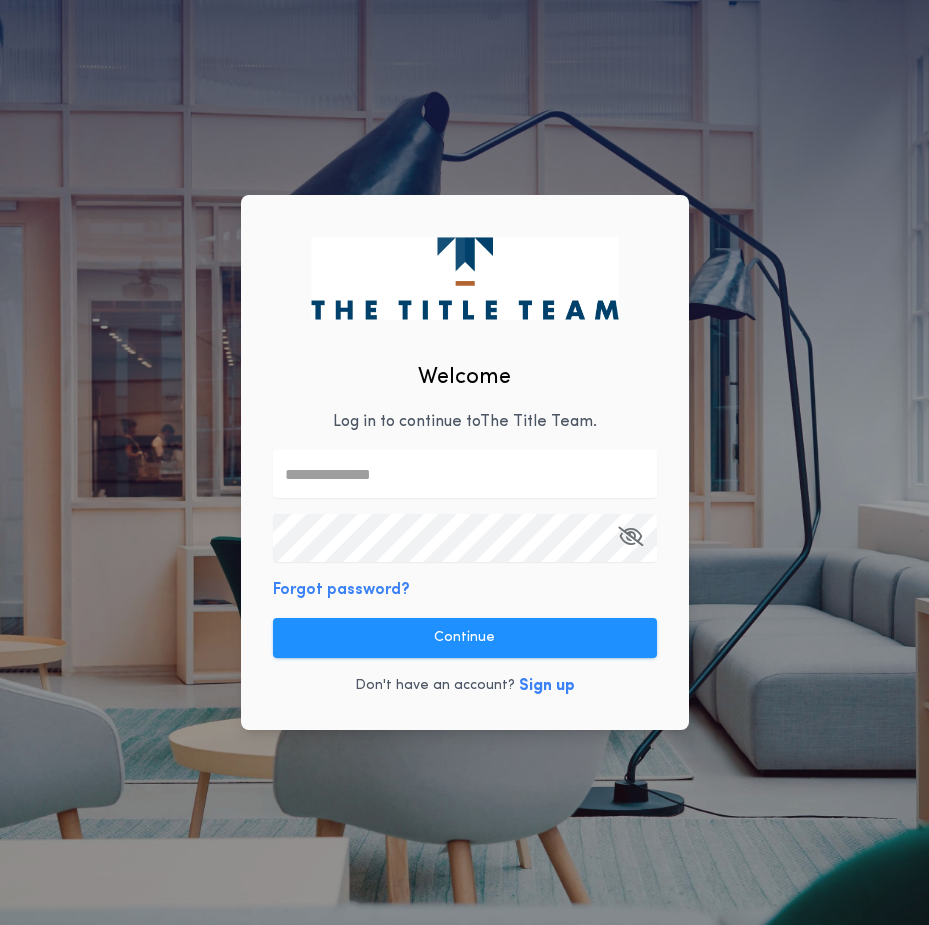 click on "Log in to continue to  The Title Team ." at bounding box center [465, 422] 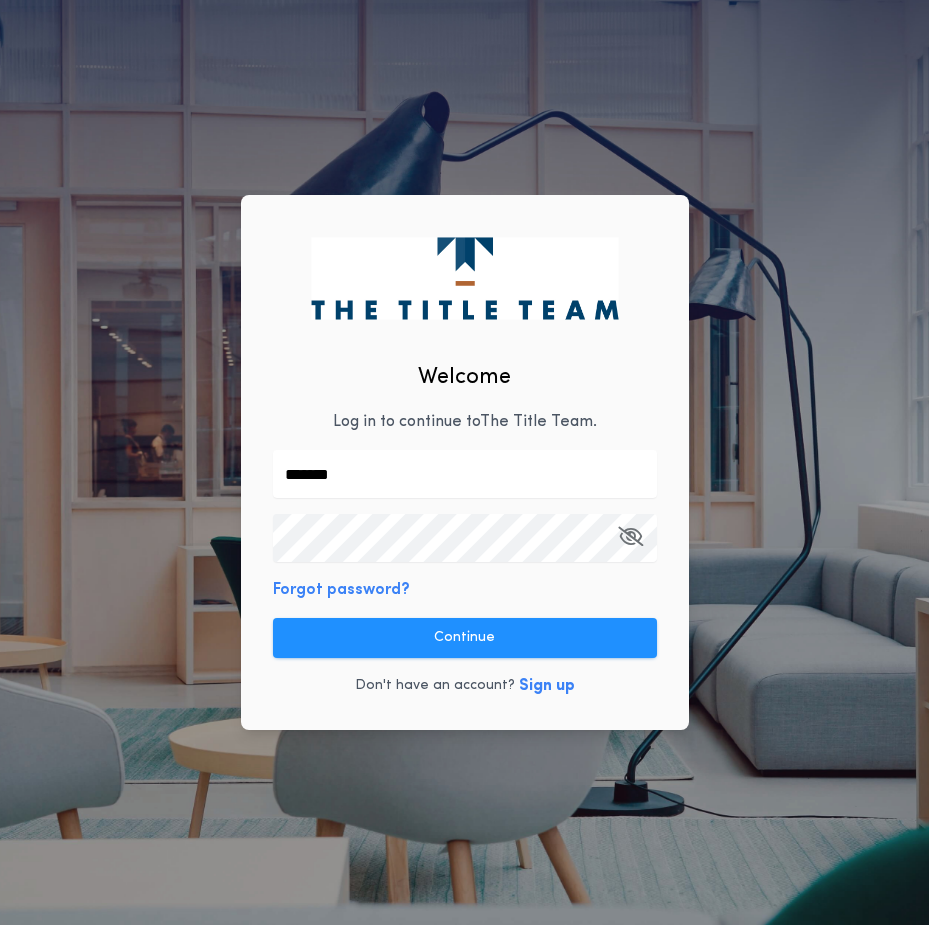 type on "**********" 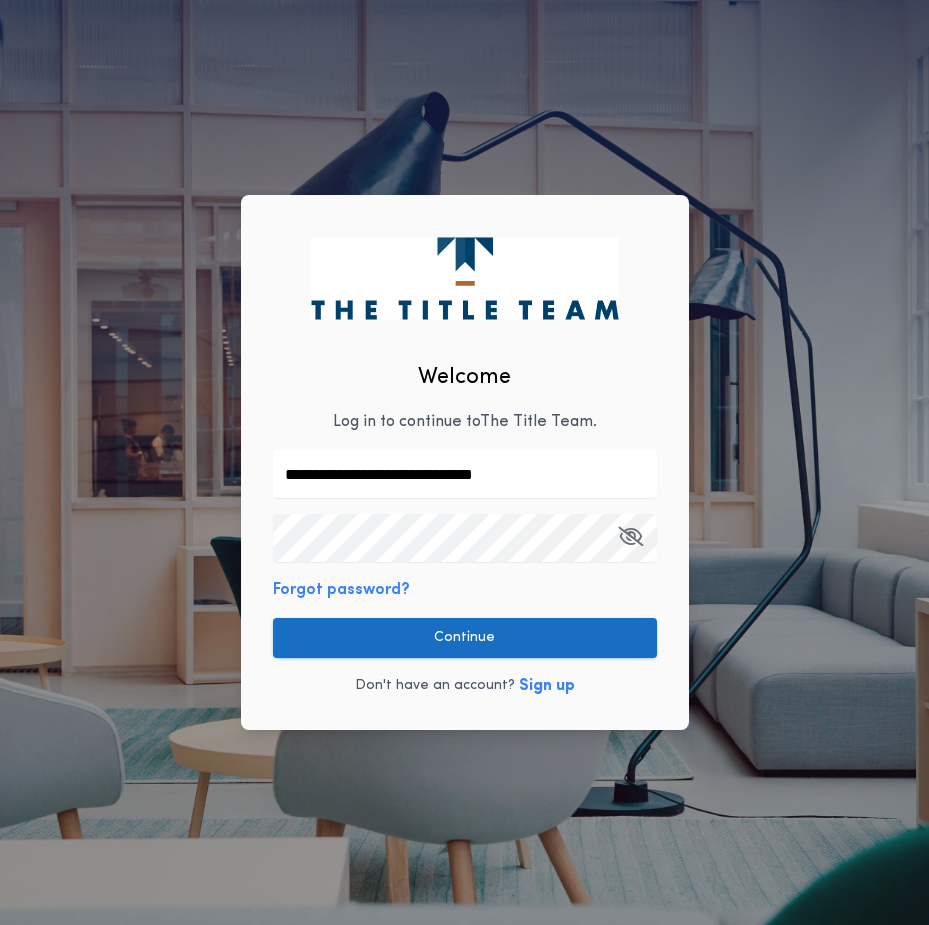 click on "Continue" at bounding box center (465, 638) 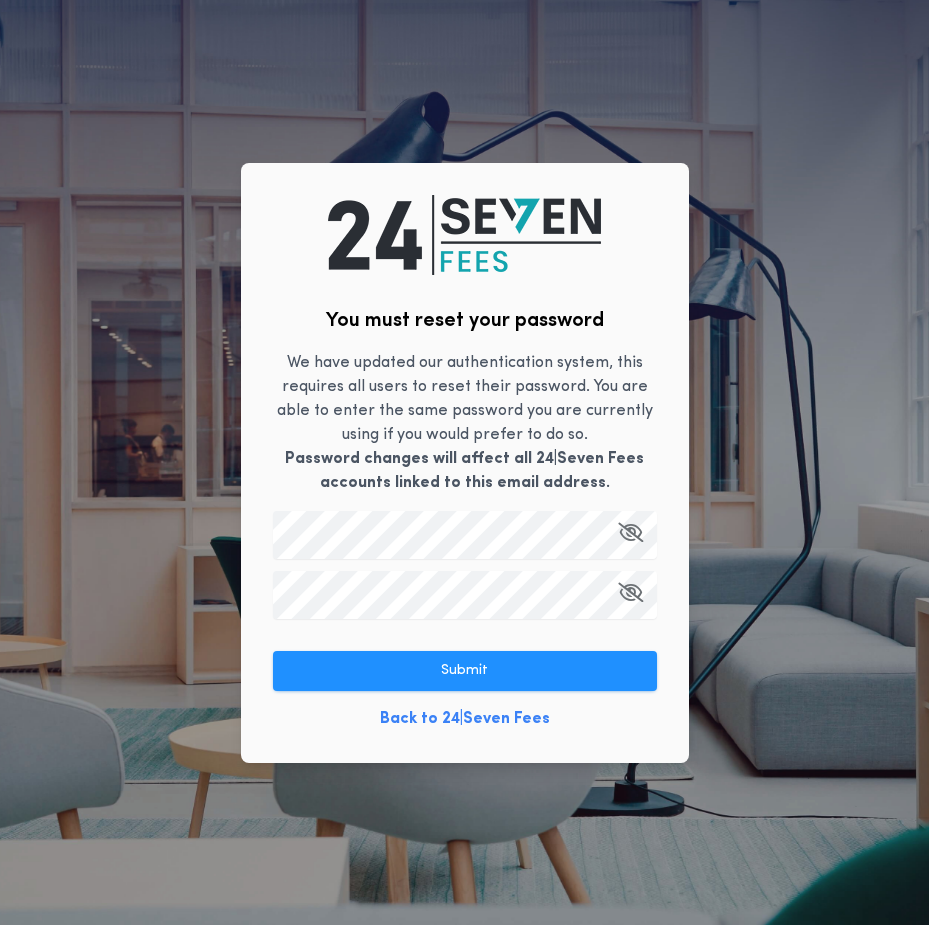 click on "You must reset your password We have updated our authentication system, this requires all users to reset their password. You are able to enter the same password you are currently using if you would prefer to do so. Password changes will affect all 24|Seven Fees accounts linked to this email address. Submit Back to 24|Seven Fees" at bounding box center [464, 462] 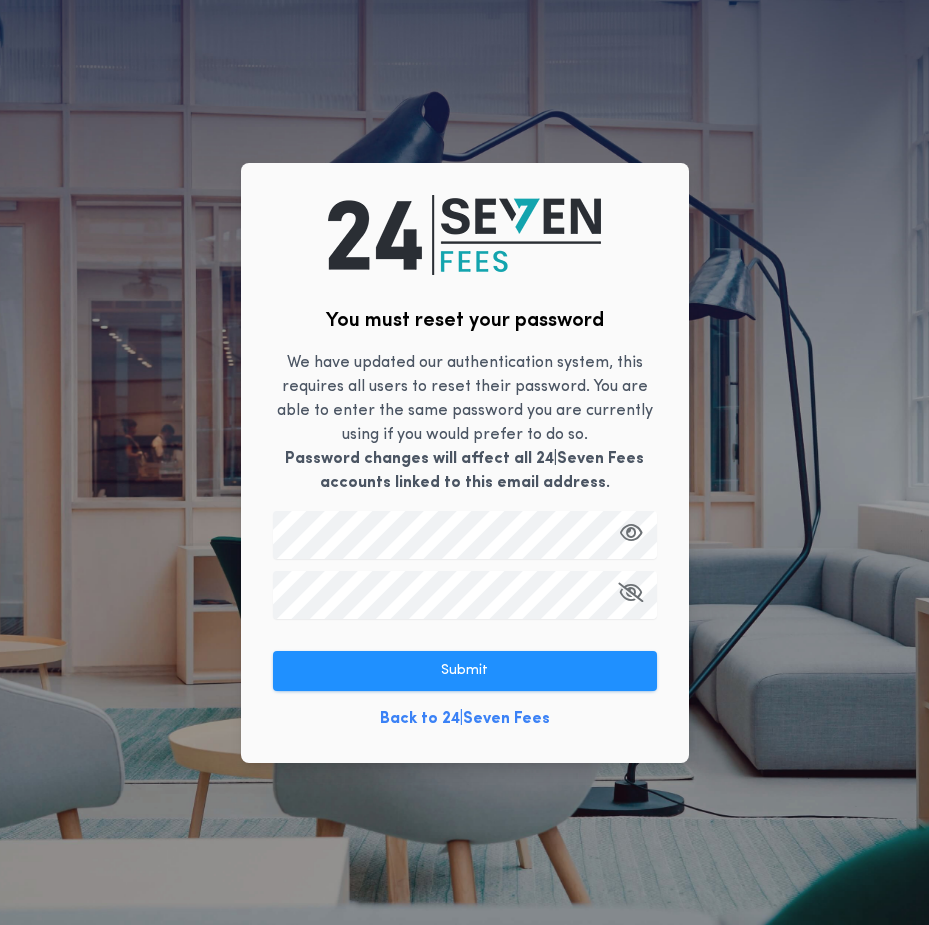 click at bounding box center (630, 592) 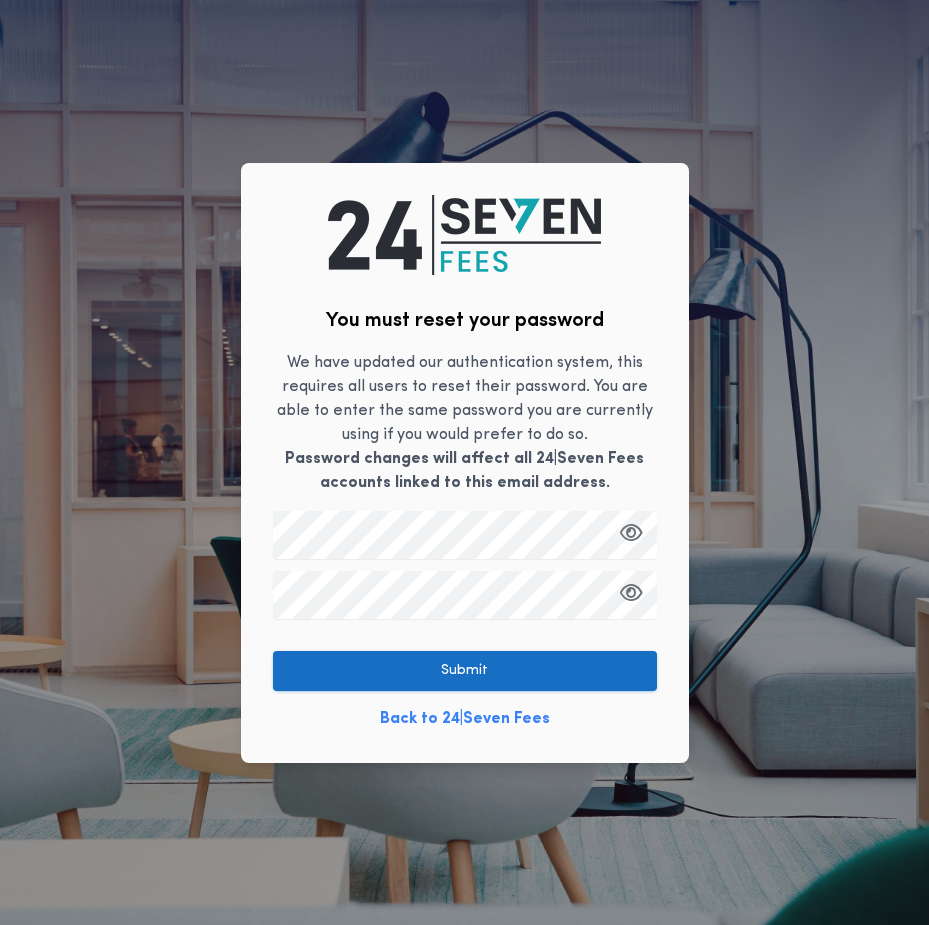 click on "Submit" at bounding box center [465, 671] 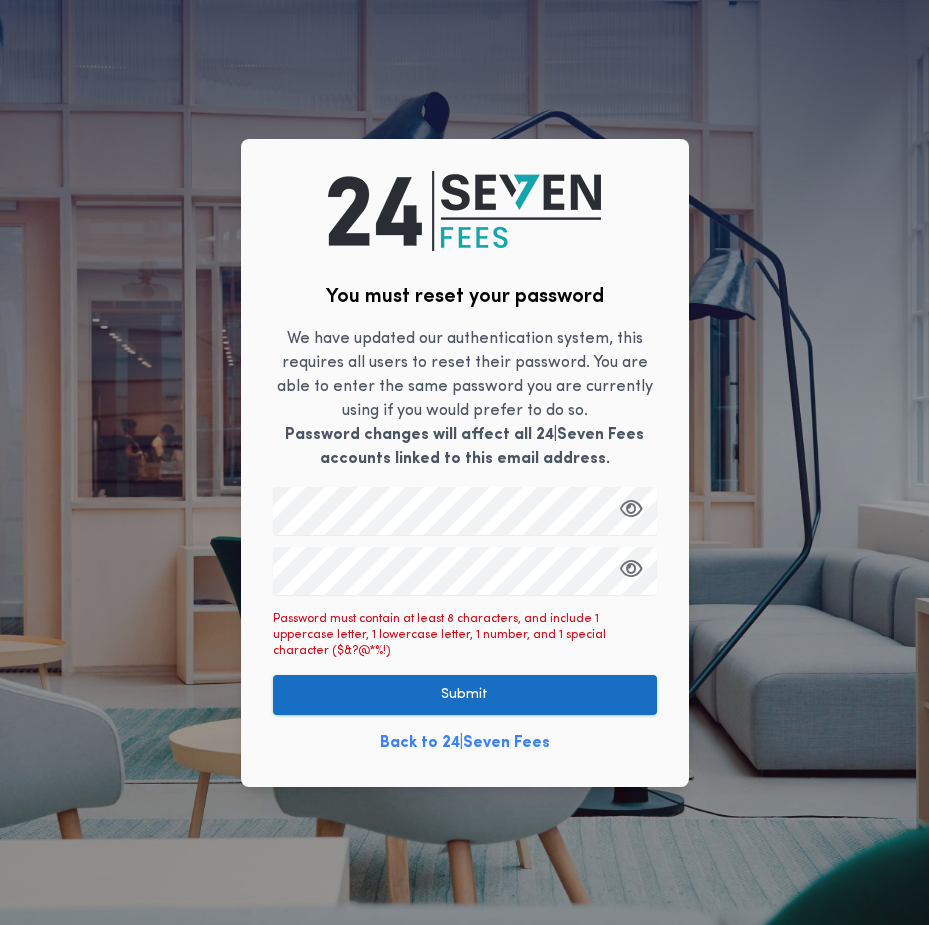 click on "Submit" at bounding box center (465, 695) 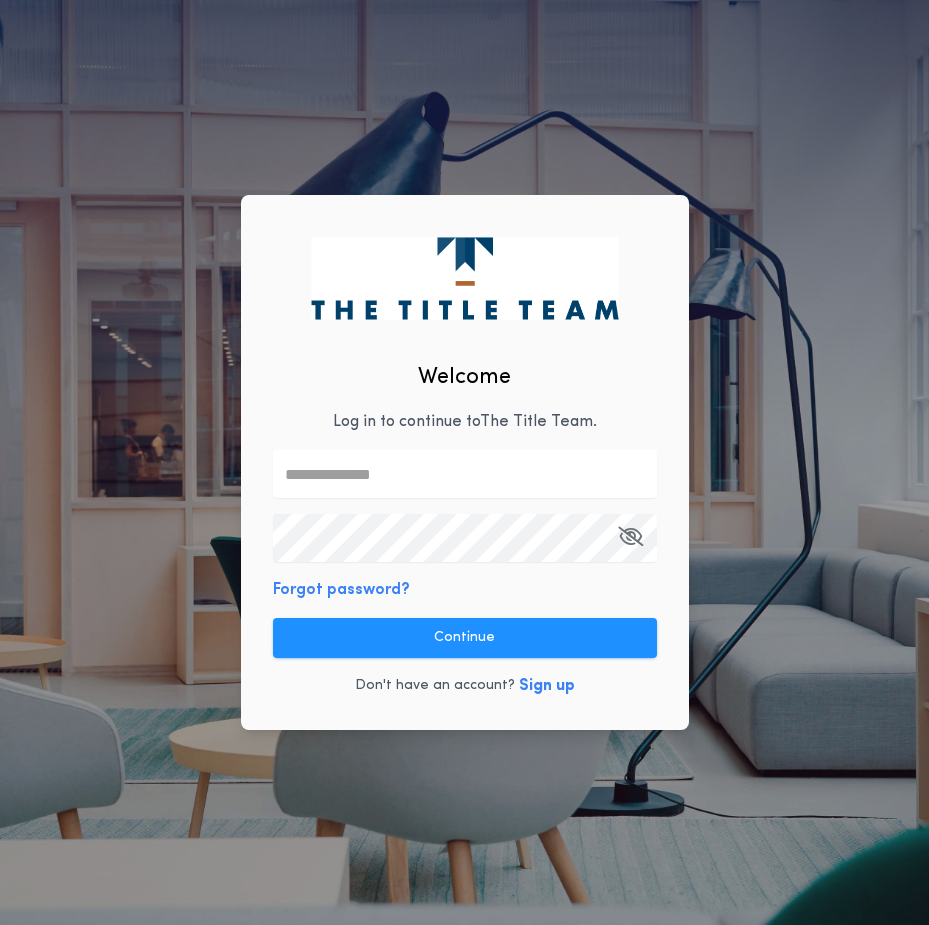 click at bounding box center (465, 474) 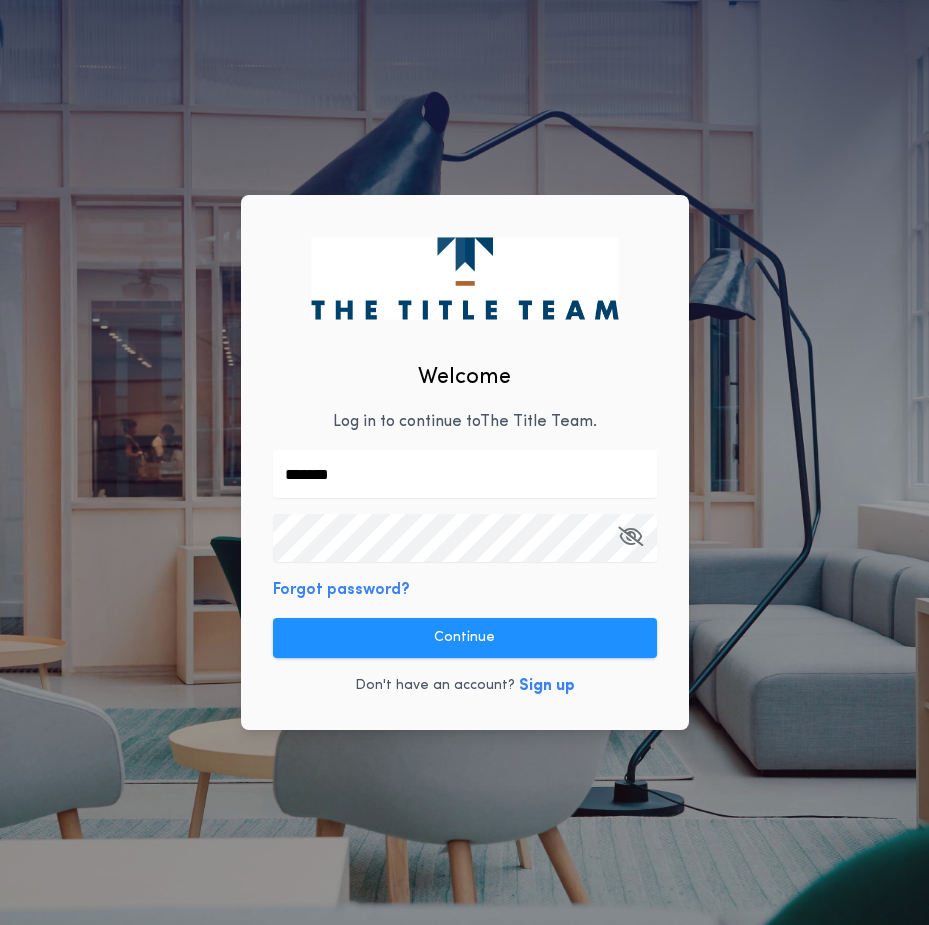 type on "**********" 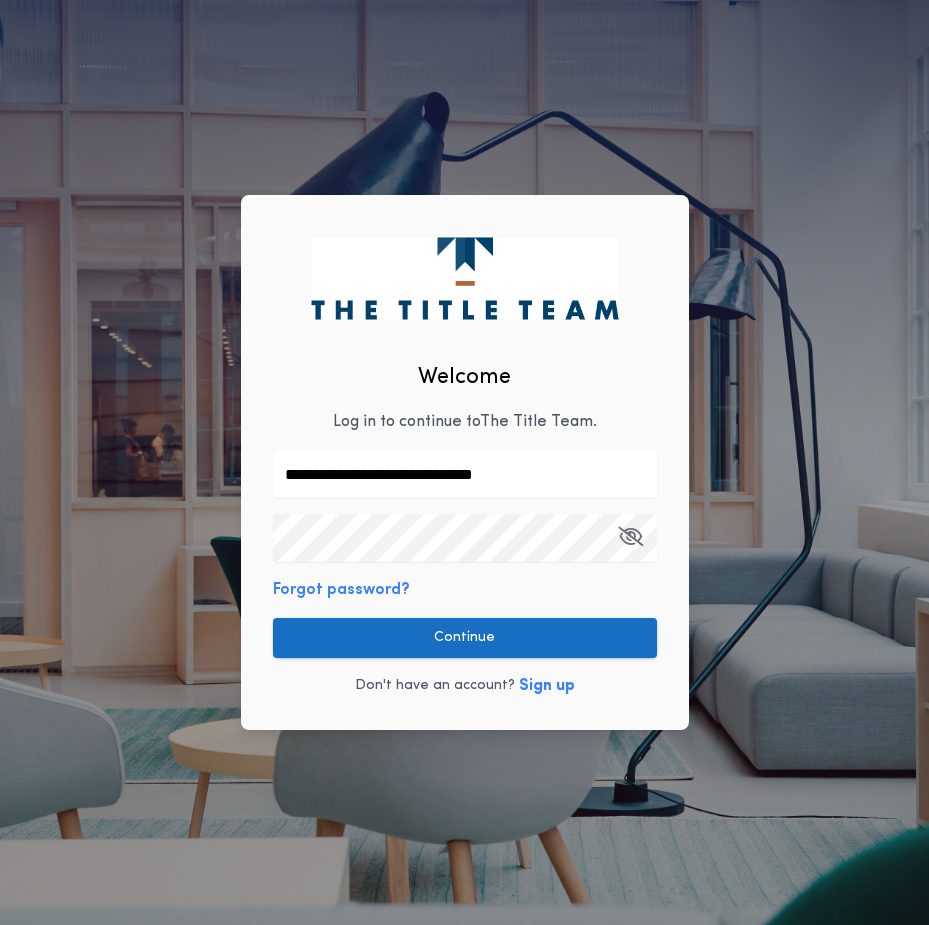 click on "Continue" at bounding box center [465, 638] 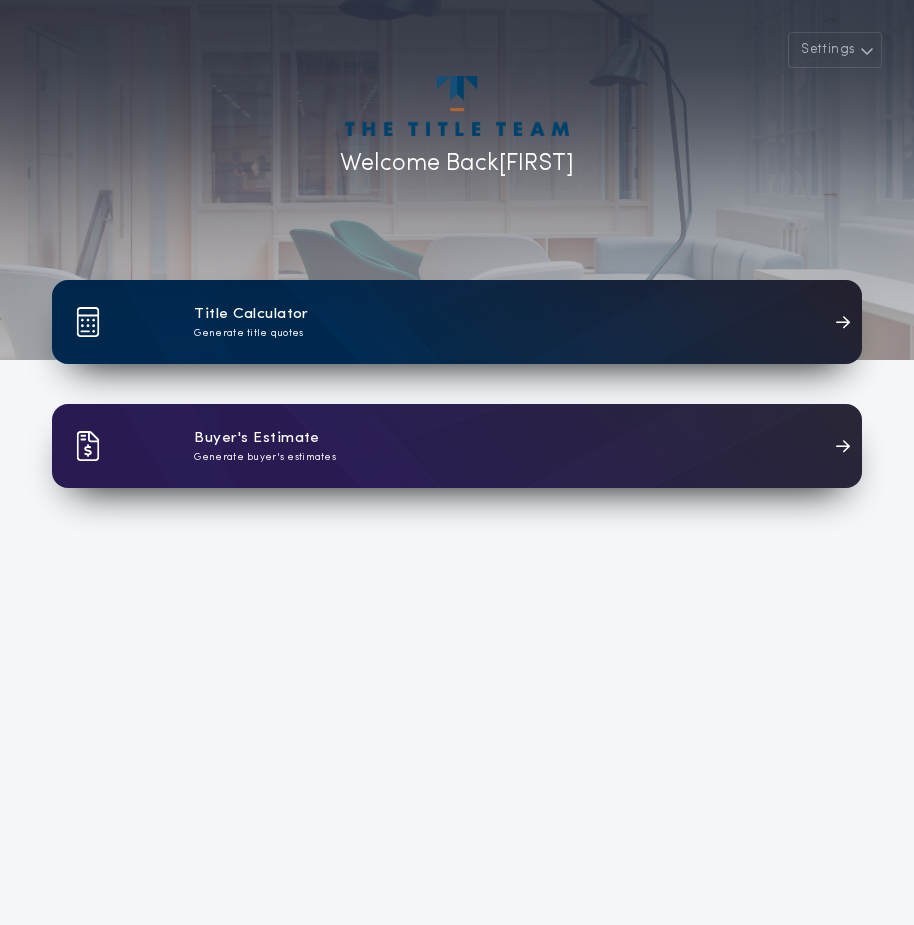 click on "Title Calculator Generate title quotes" at bounding box center [457, 322] 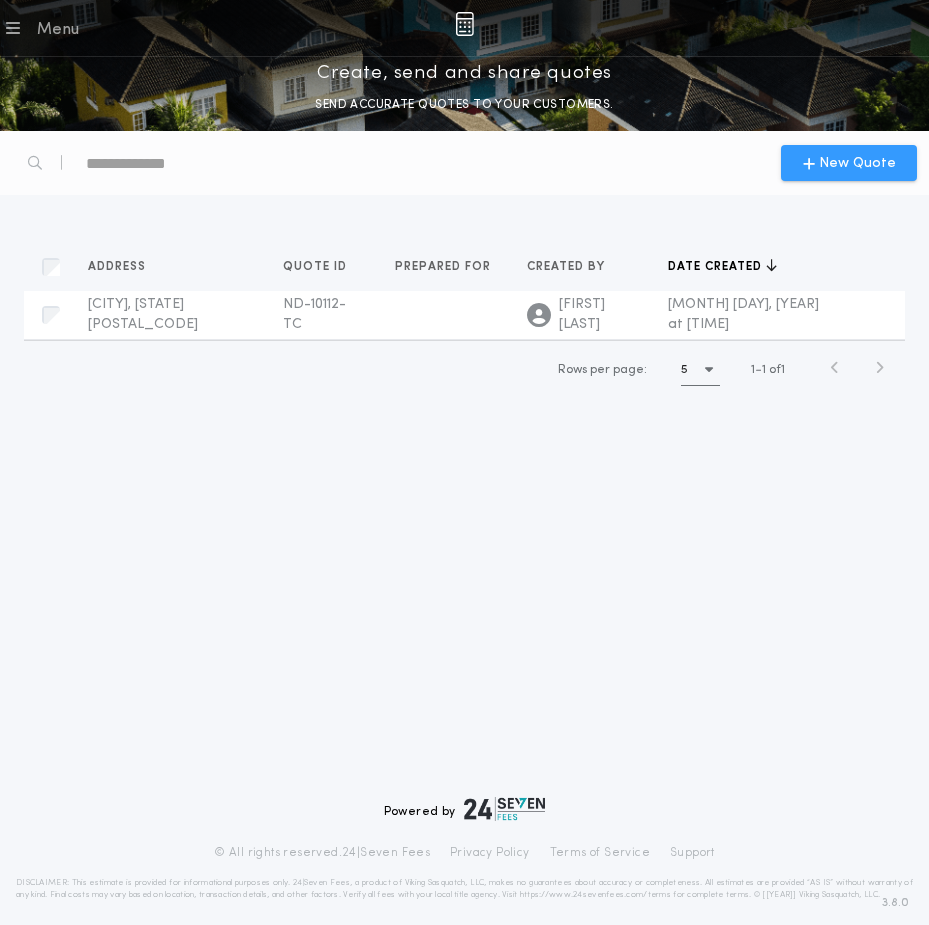 click on "New Quote" at bounding box center [857, 163] 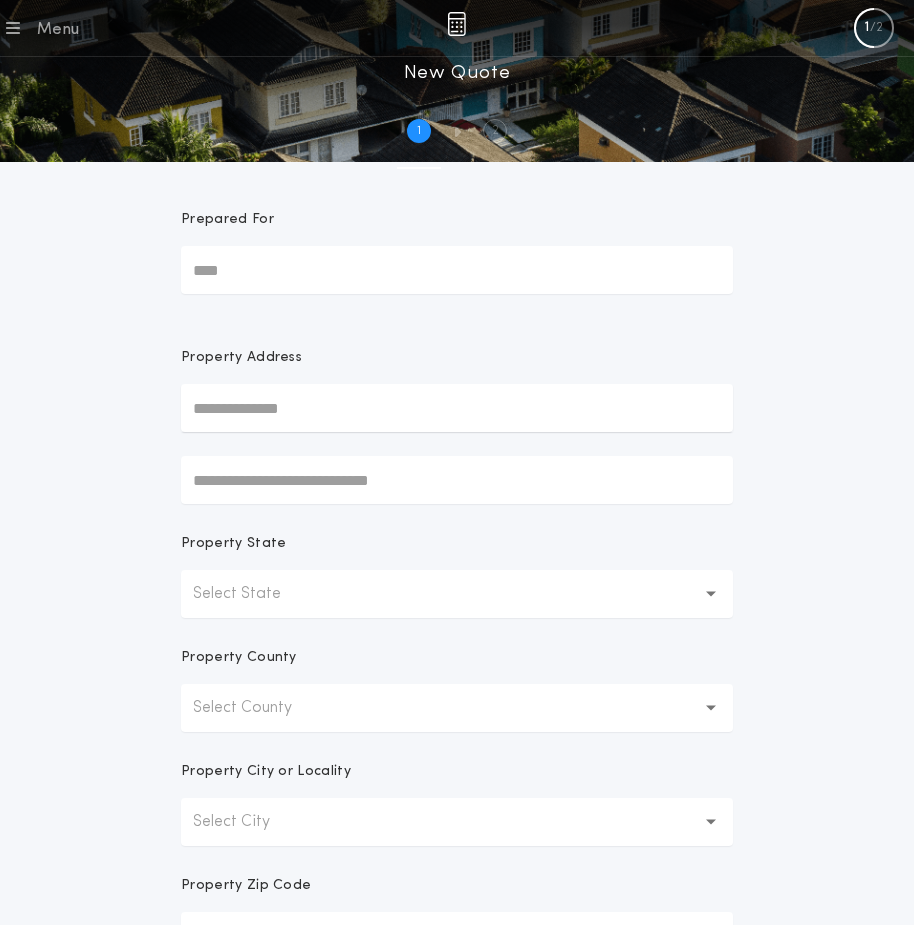 click on "Prepared For" at bounding box center (457, 270) 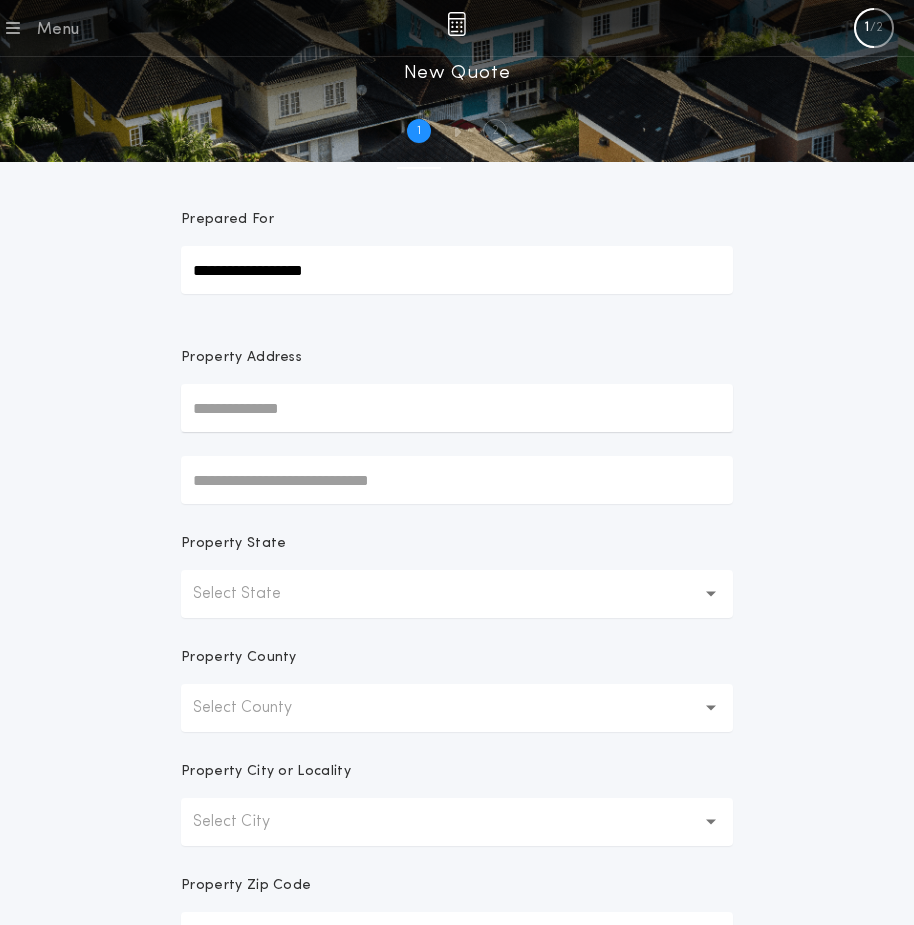 type on "**********" 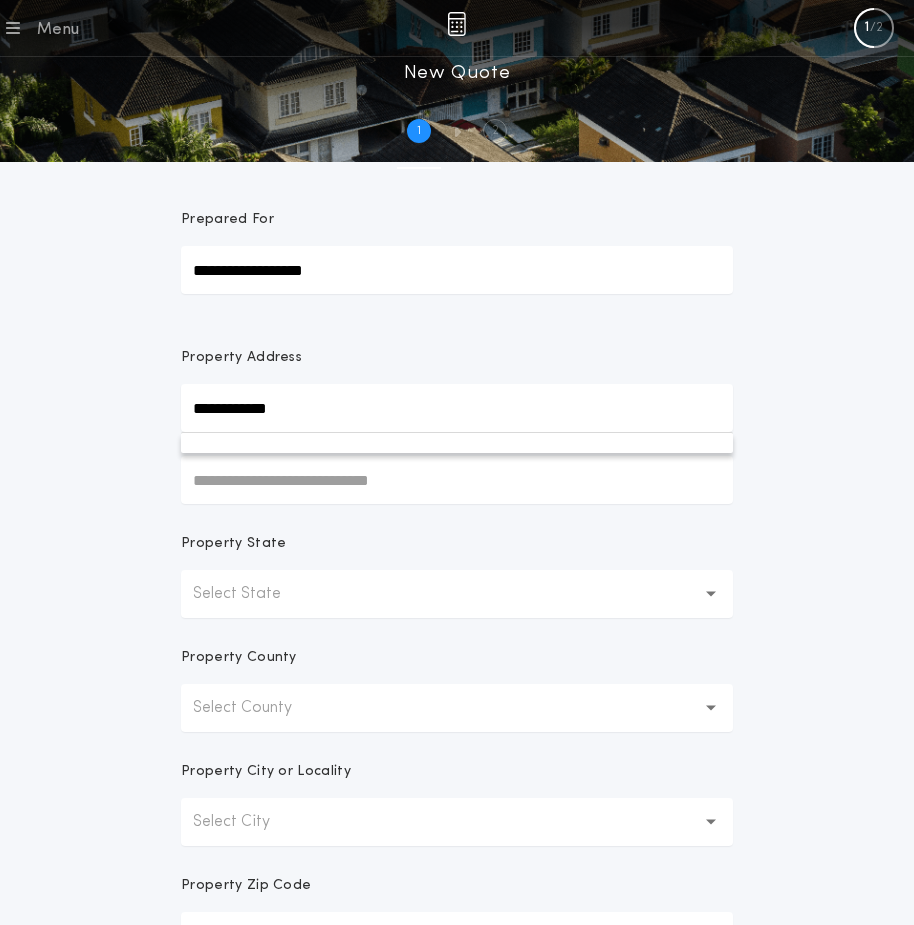 type on "**********" 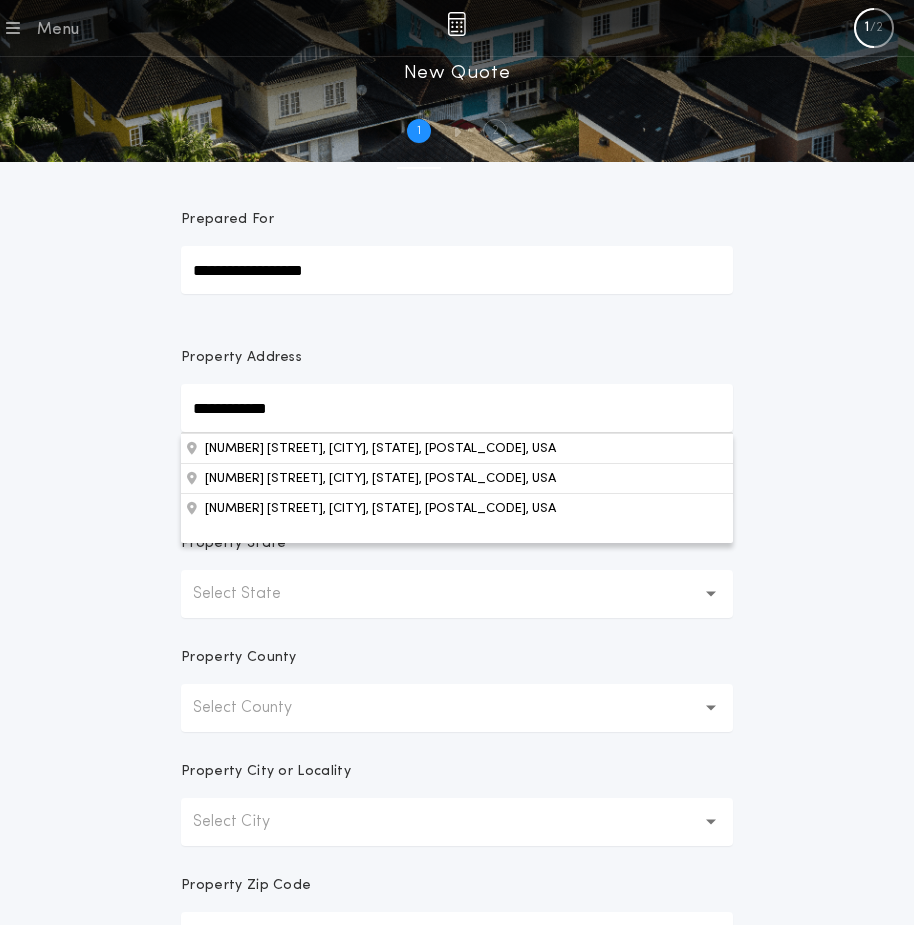 click on "**********" at bounding box center [457, 408] 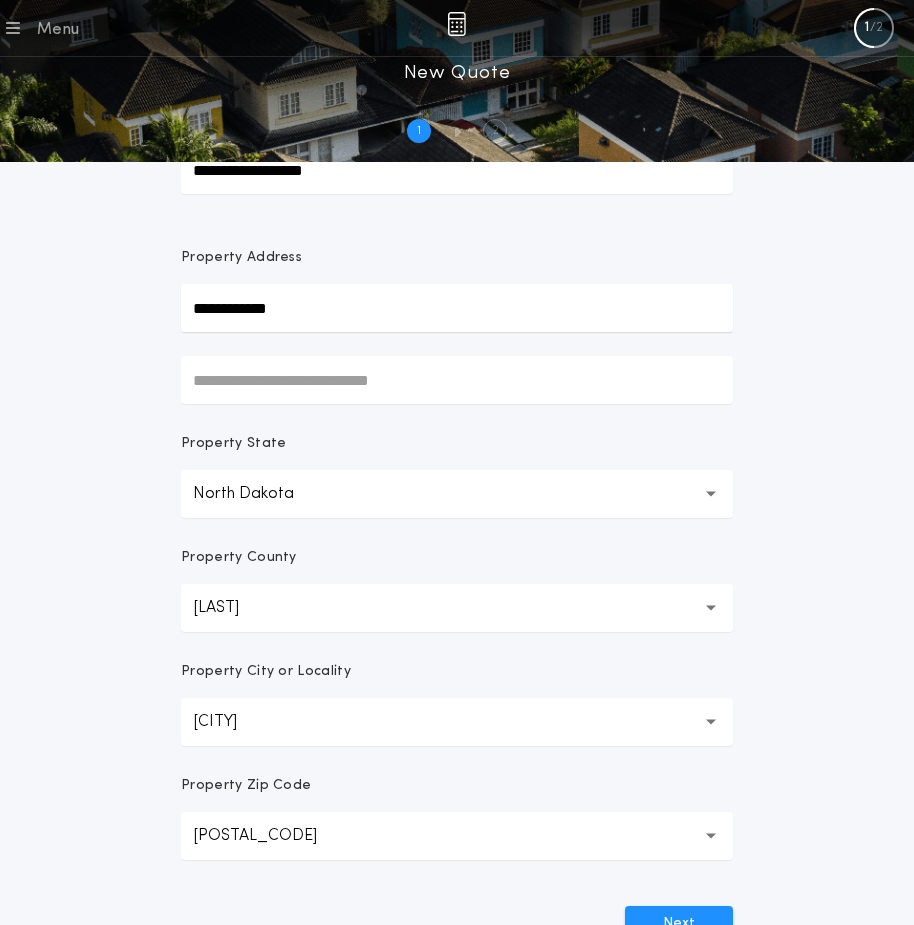 scroll, scrollTop: 300, scrollLeft: 0, axis: vertical 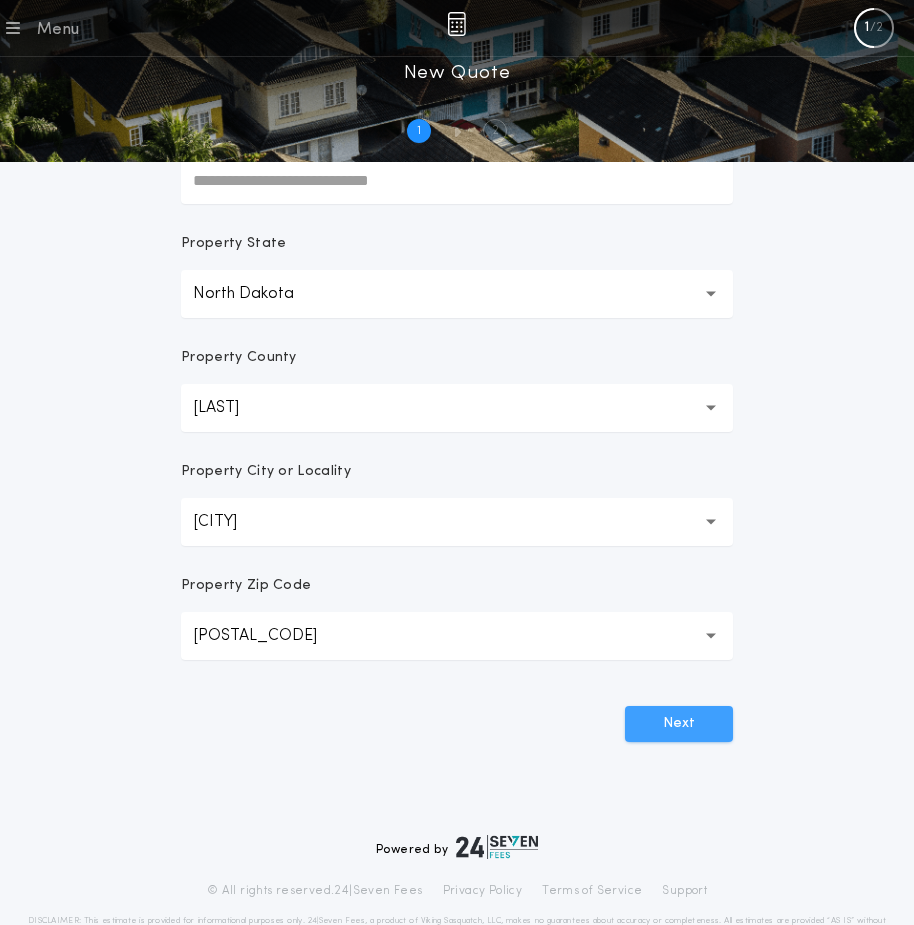 click on "Next" at bounding box center (679, 724) 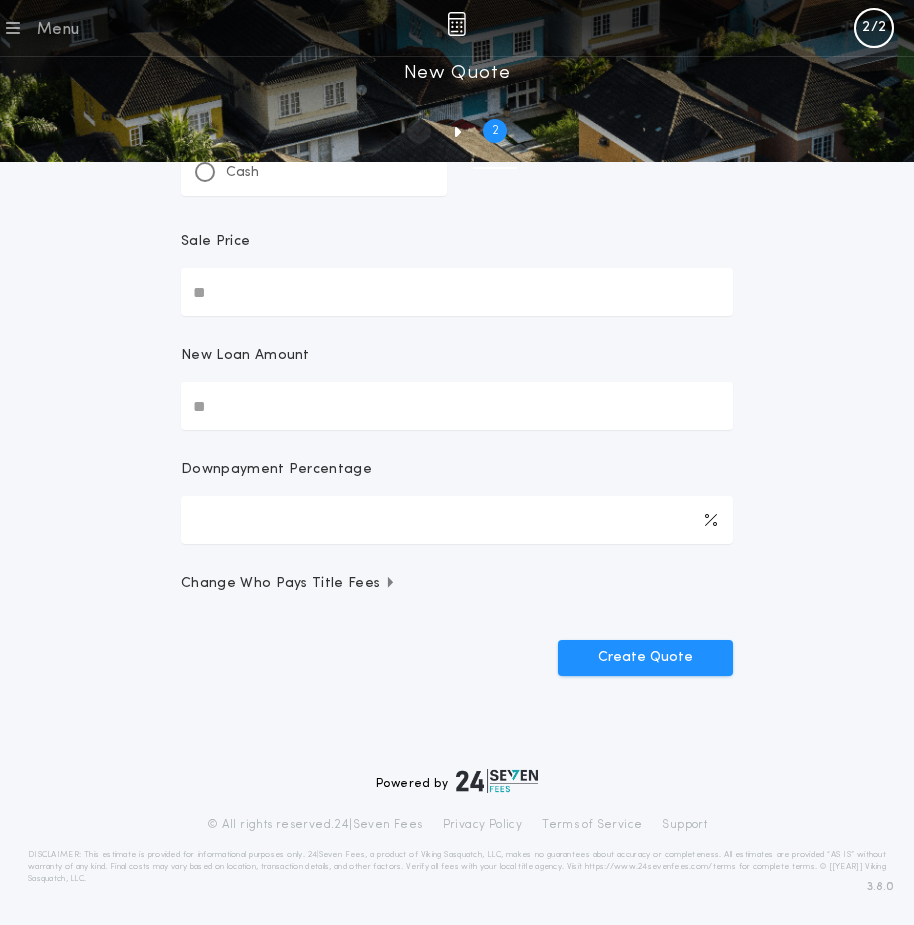 scroll, scrollTop: 0, scrollLeft: 0, axis: both 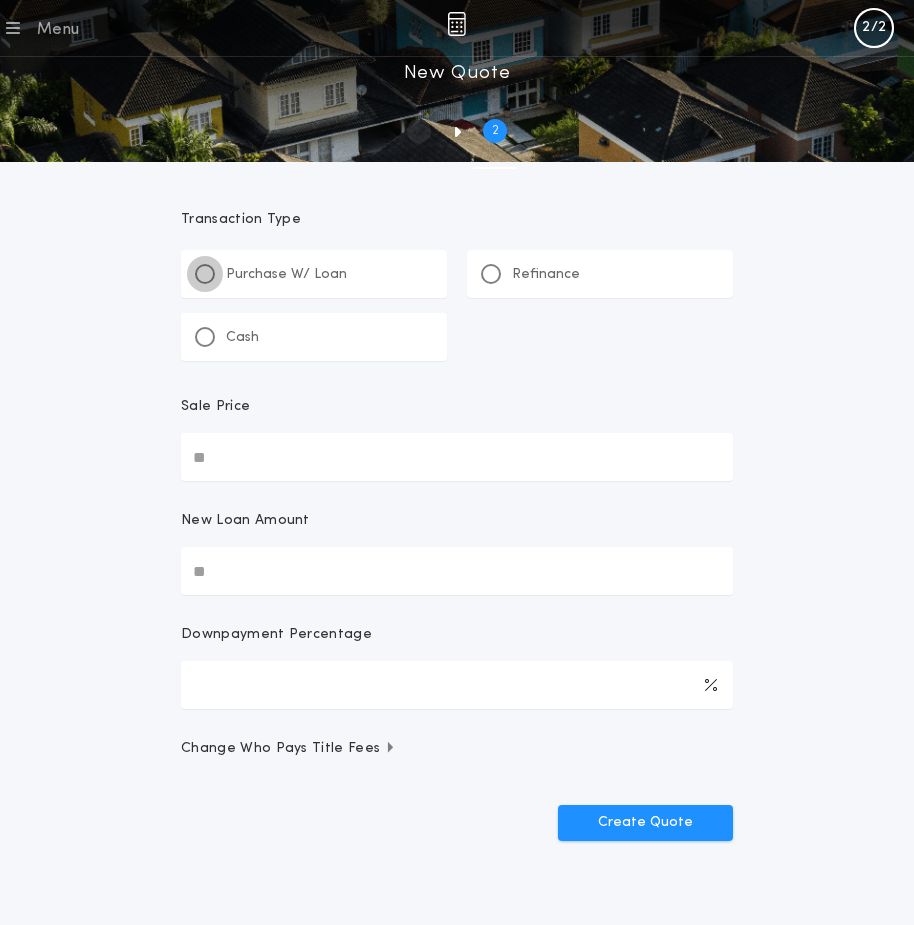 click at bounding box center [205, 274] 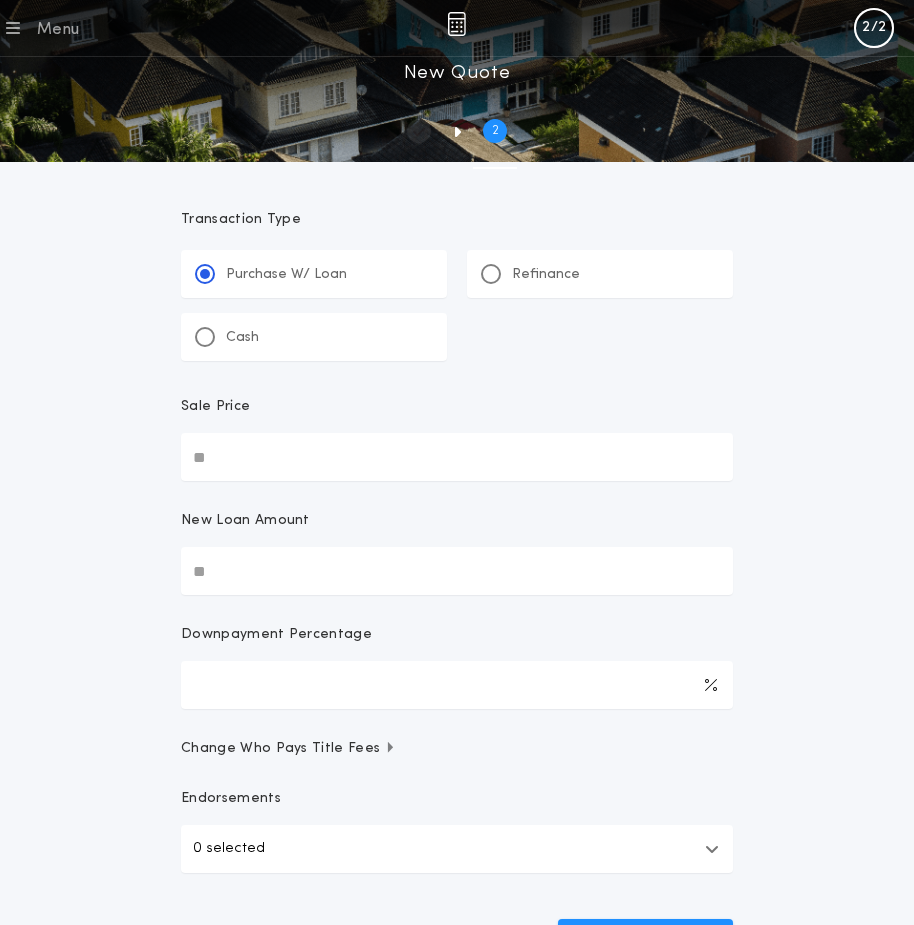 click on "Sale Price" at bounding box center (457, 457) 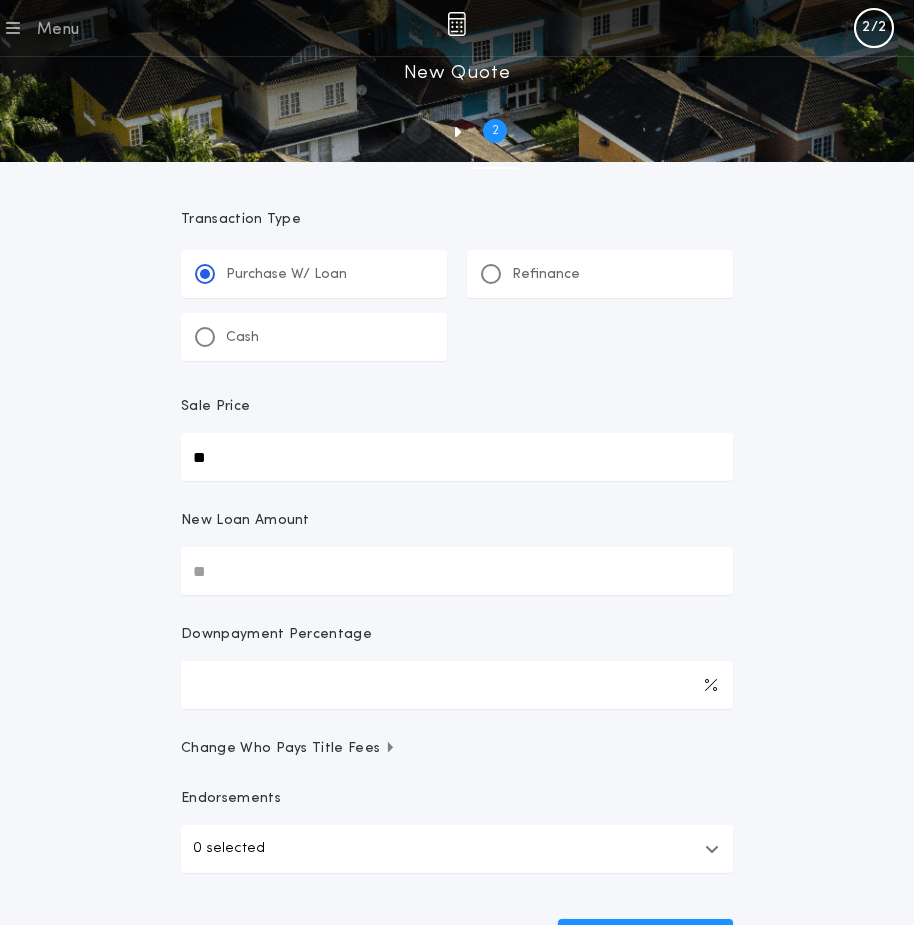 type on "**" 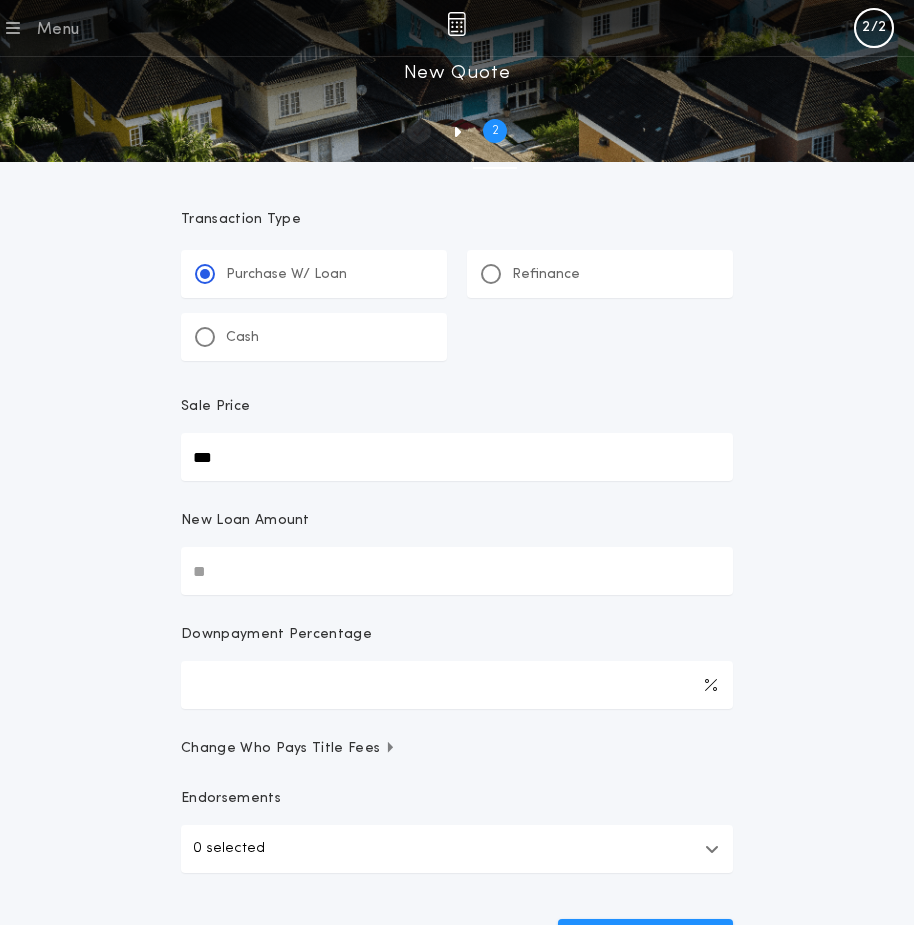 type on "***" 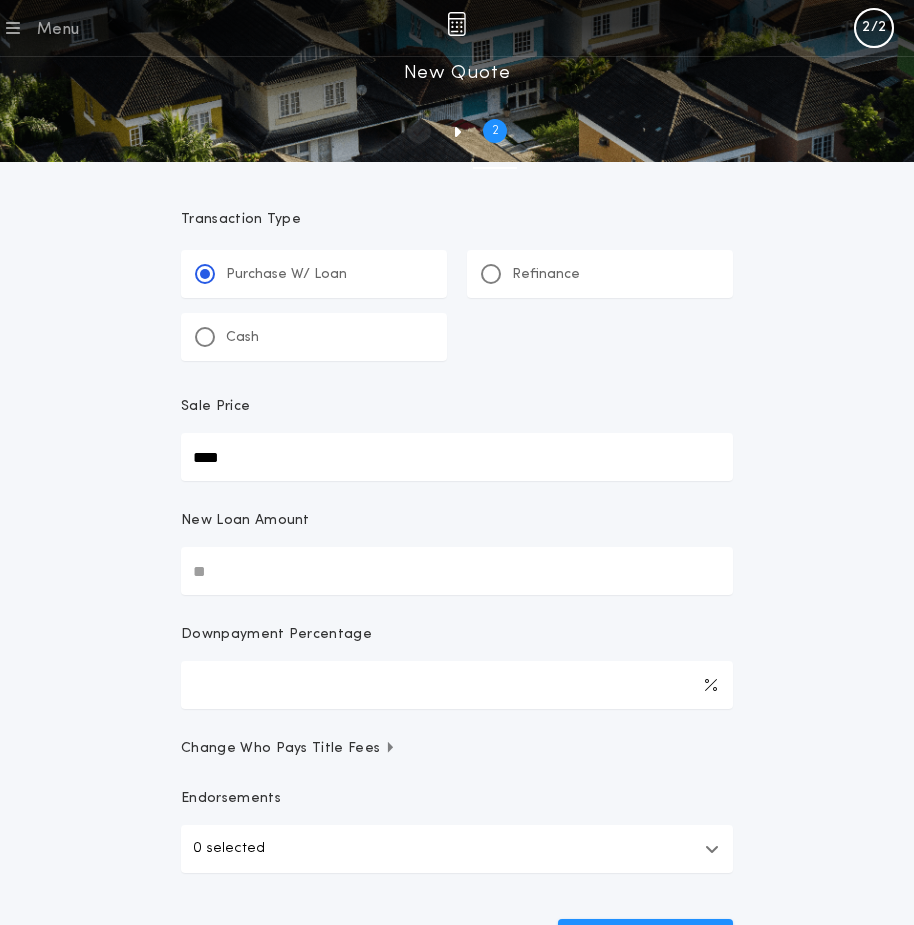 type on "****" 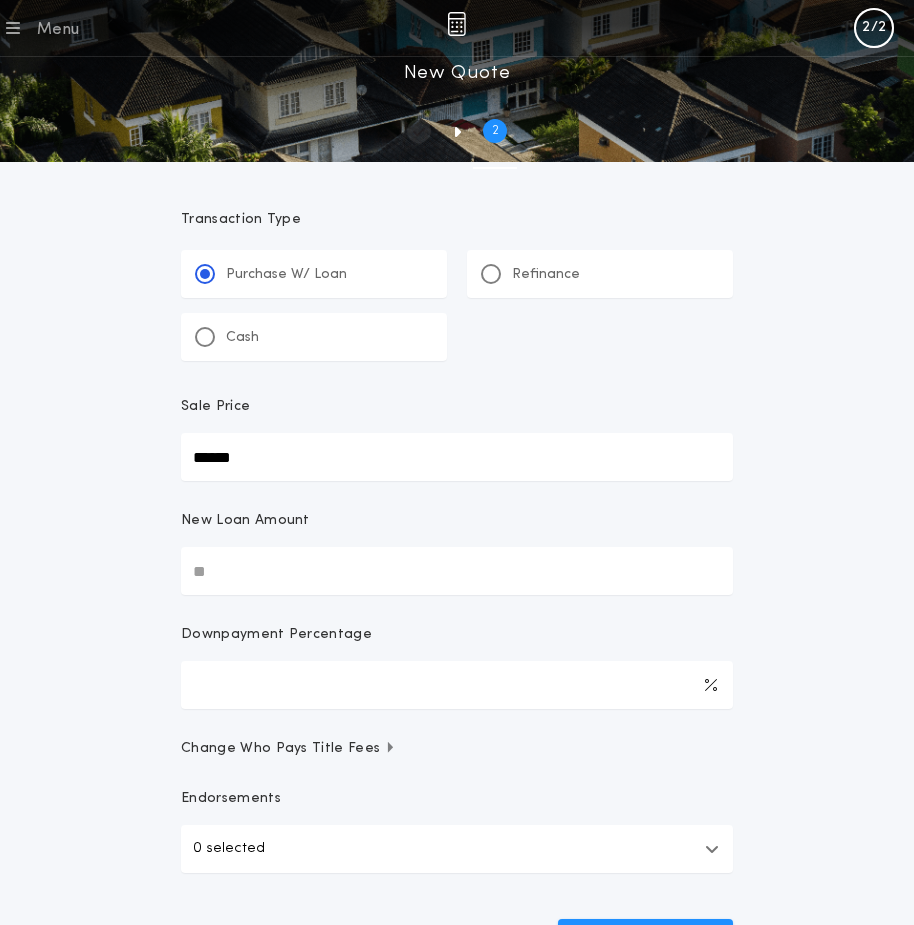 type on "******" 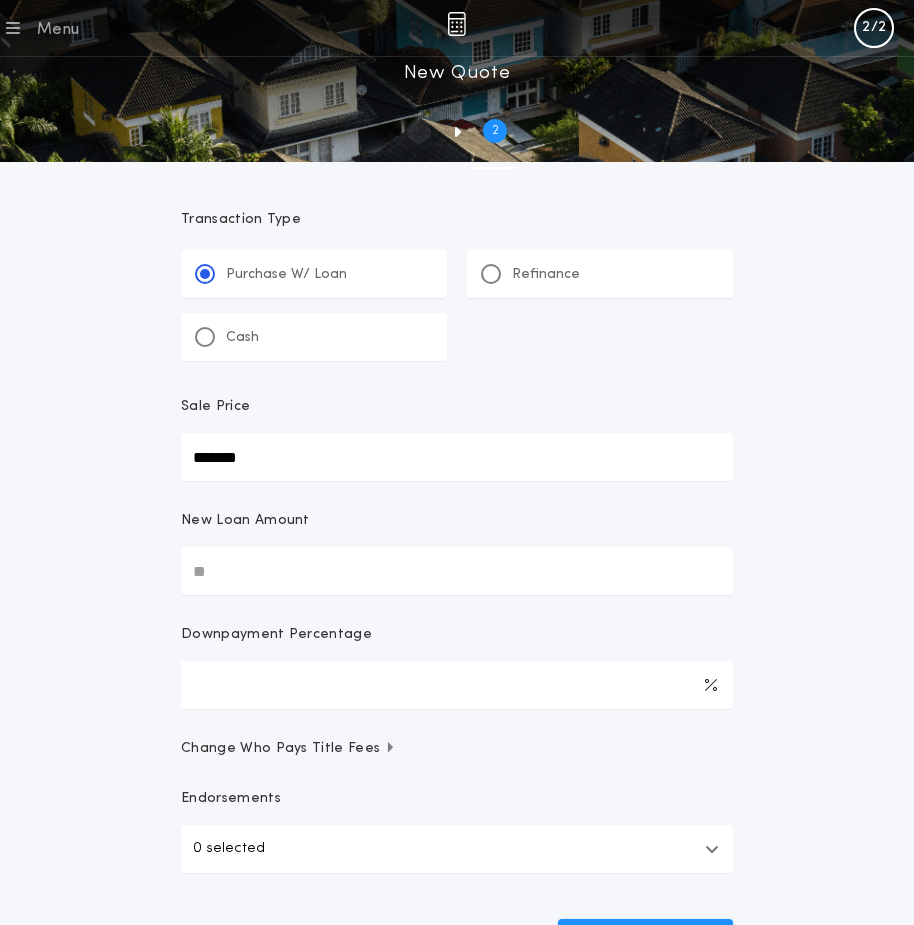 type on "*******" 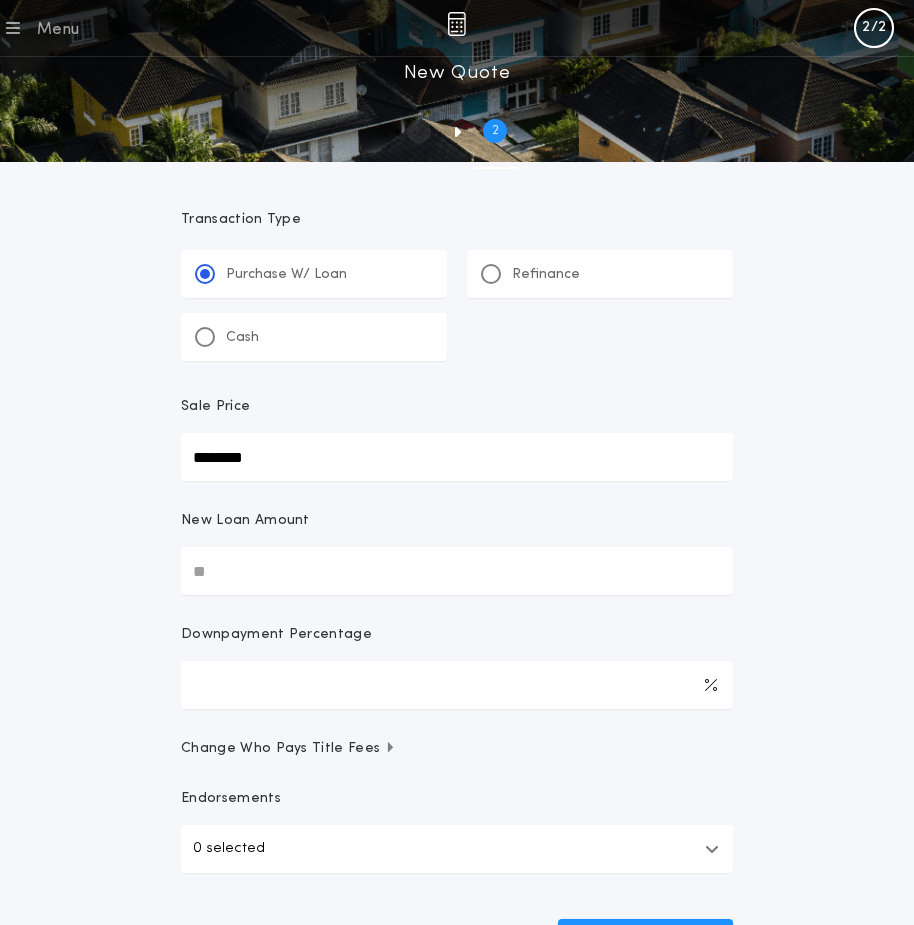 type on "********" 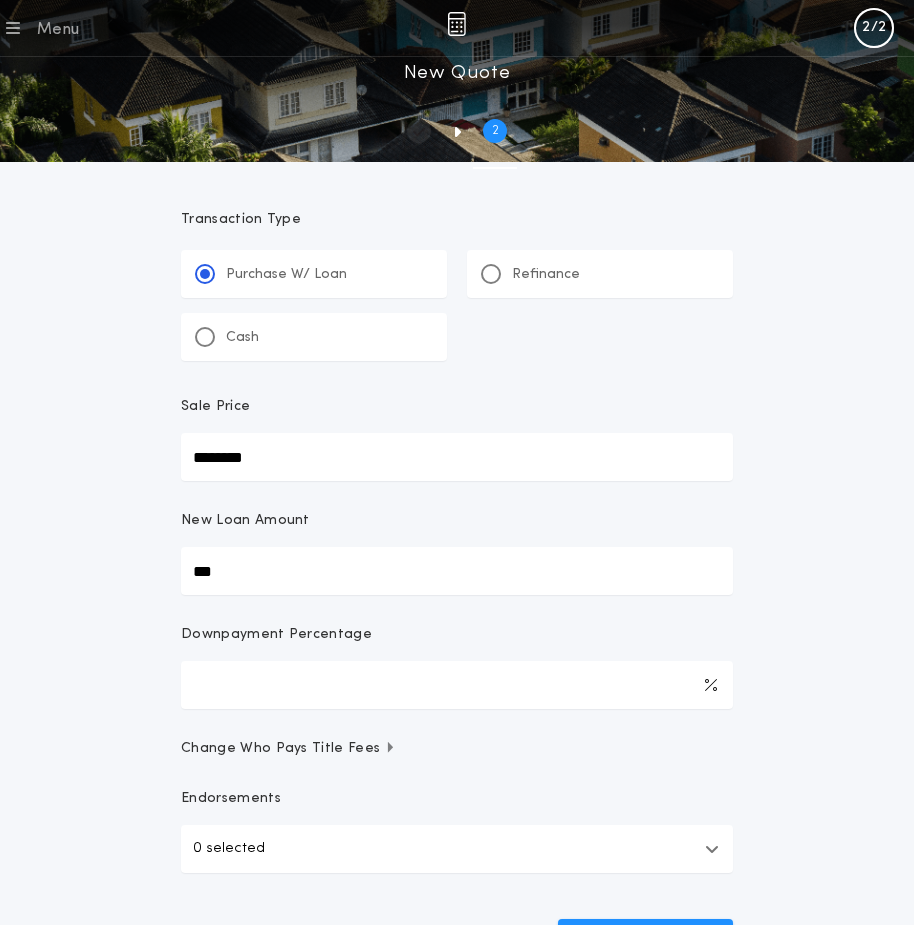 type on "****" 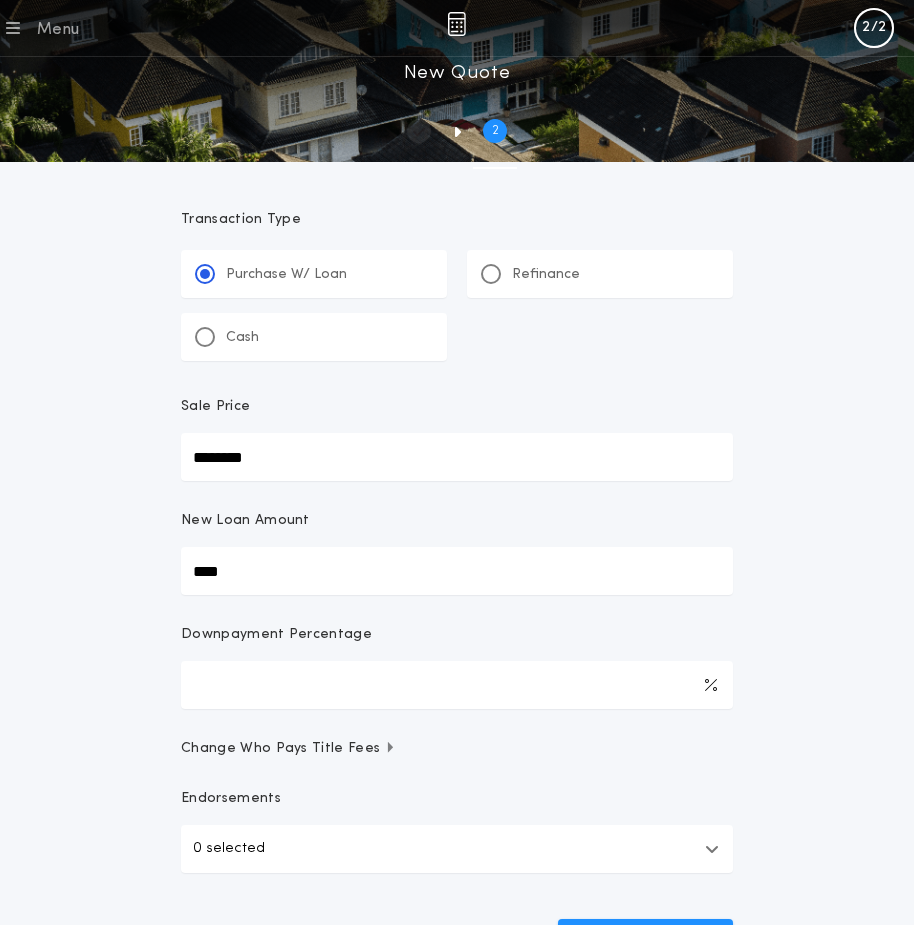 type on "******" 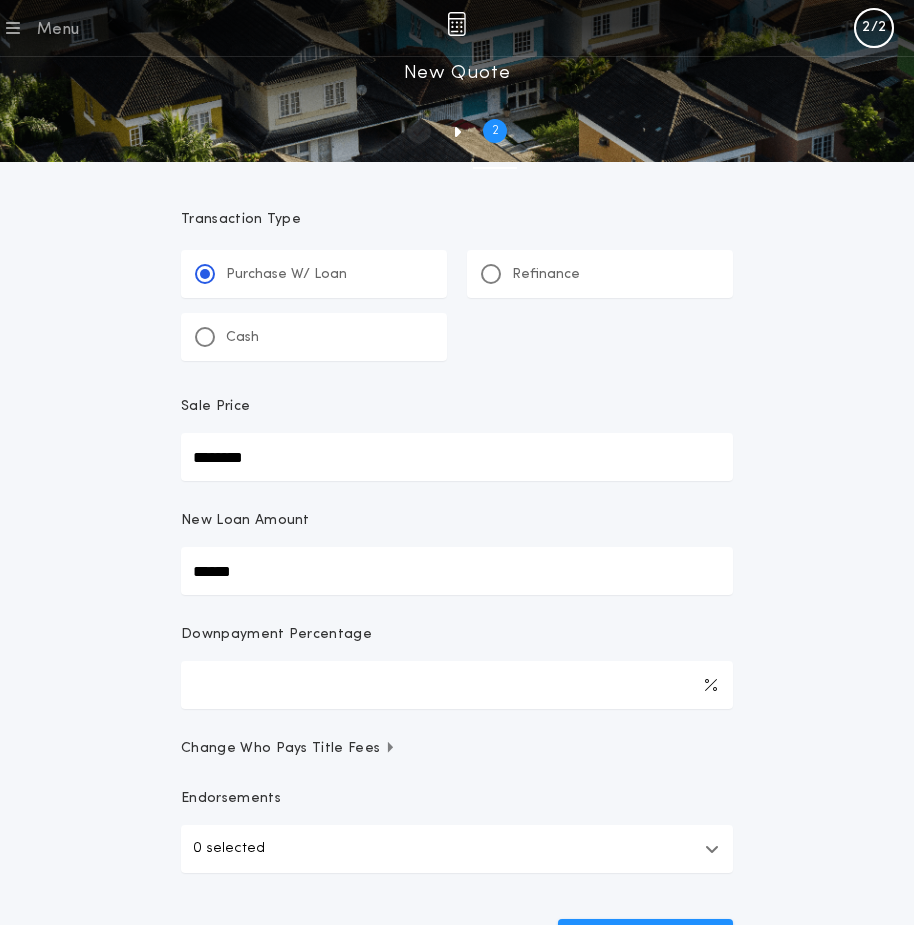 type on "*******" 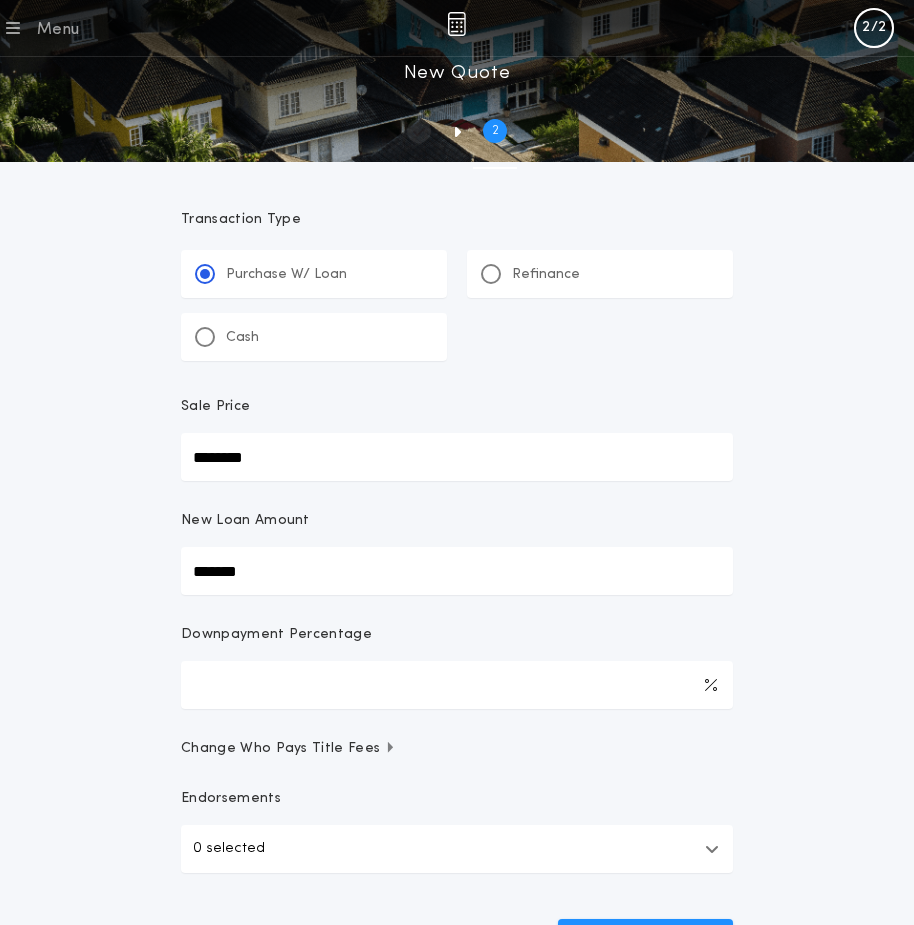type on "********" 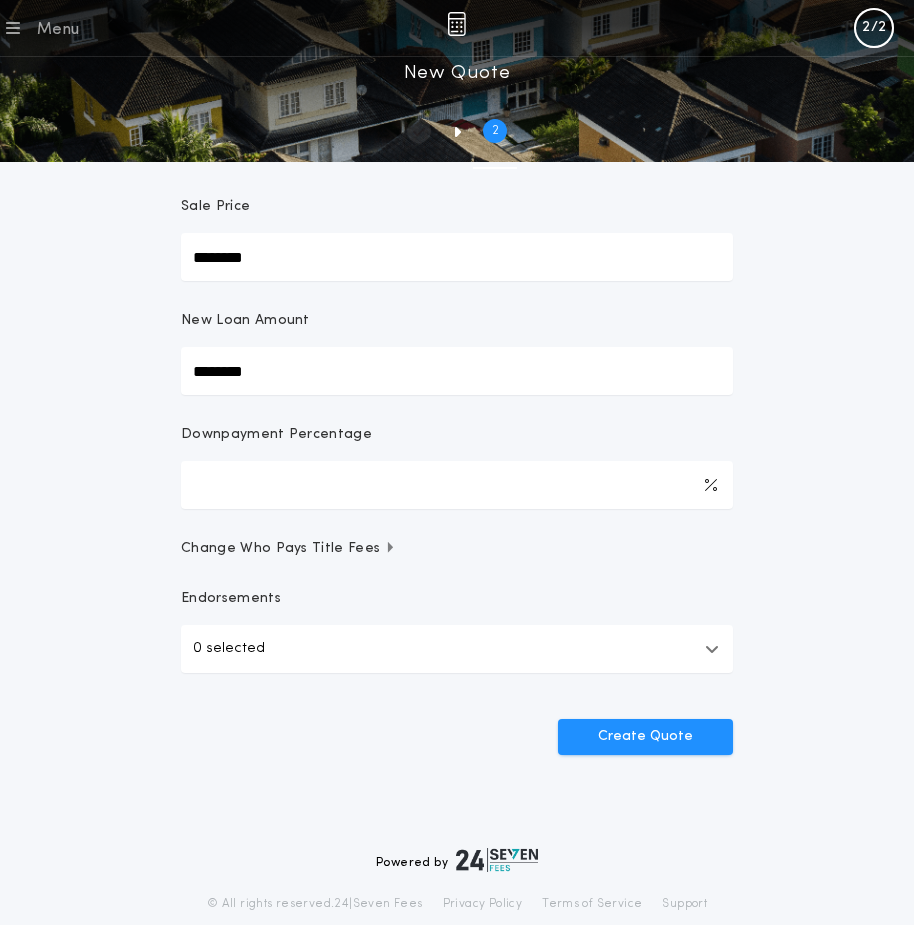 scroll, scrollTop: 279, scrollLeft: 0, axis: vertical 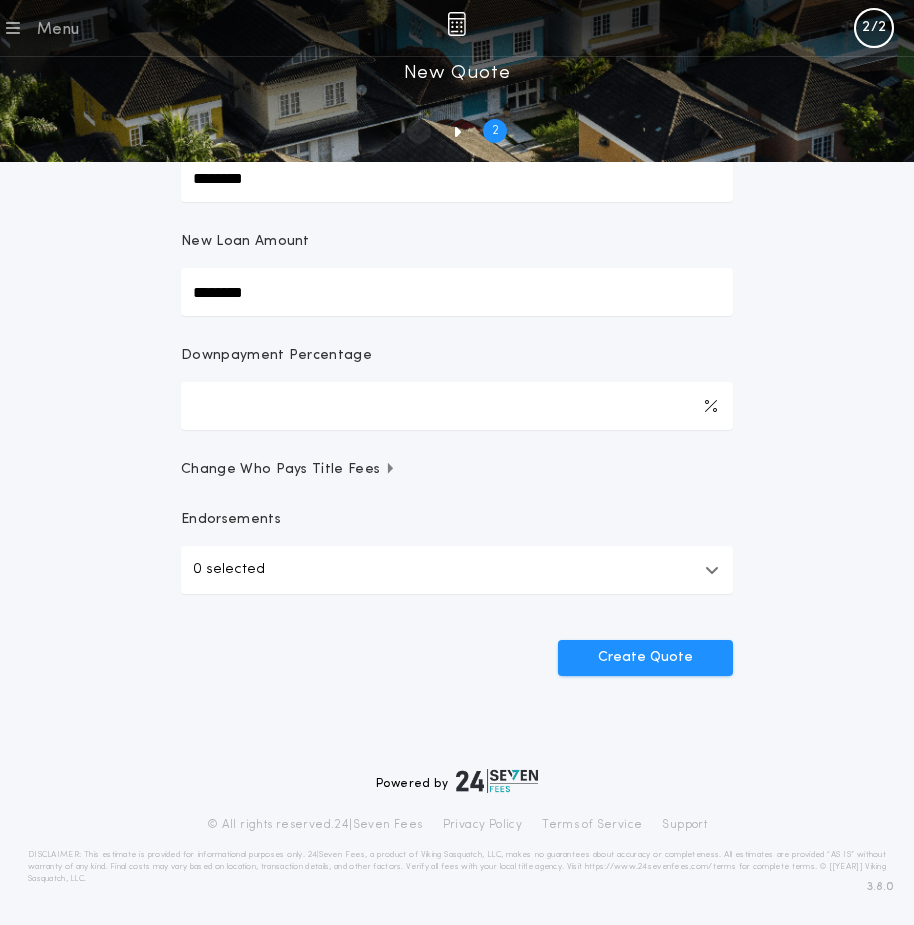 type on "********" 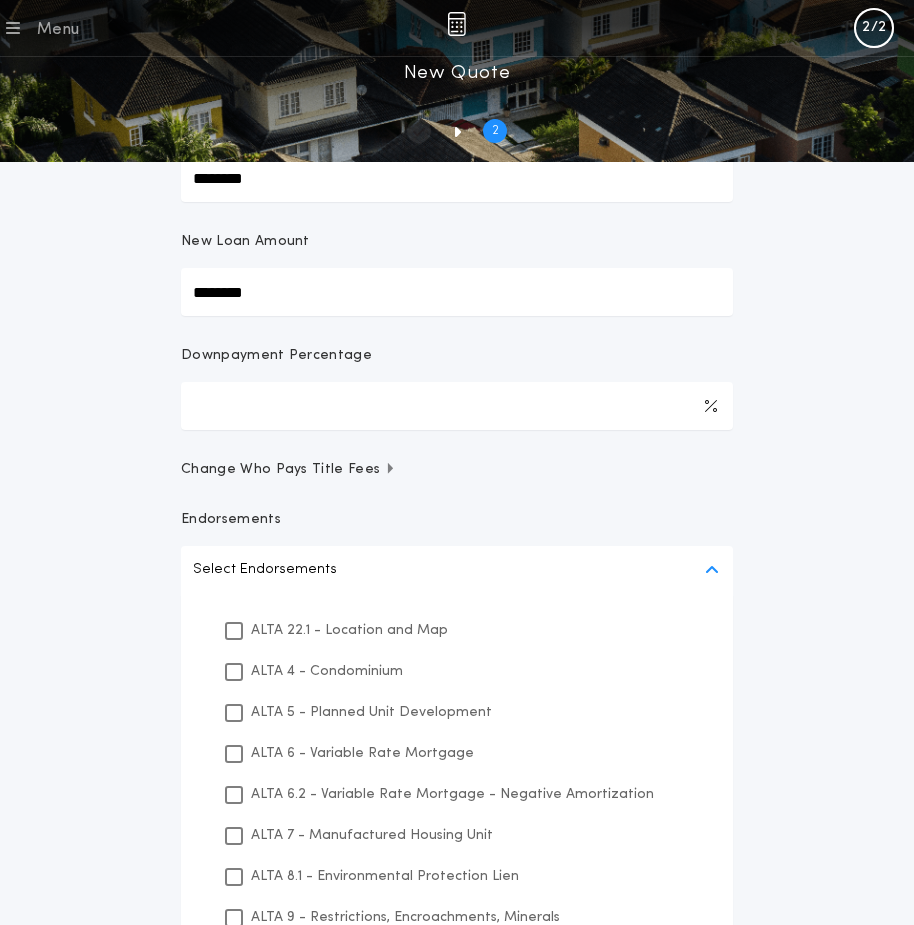 scroll, scrollTop: 379, scrollLeft: 0, axis: vertical 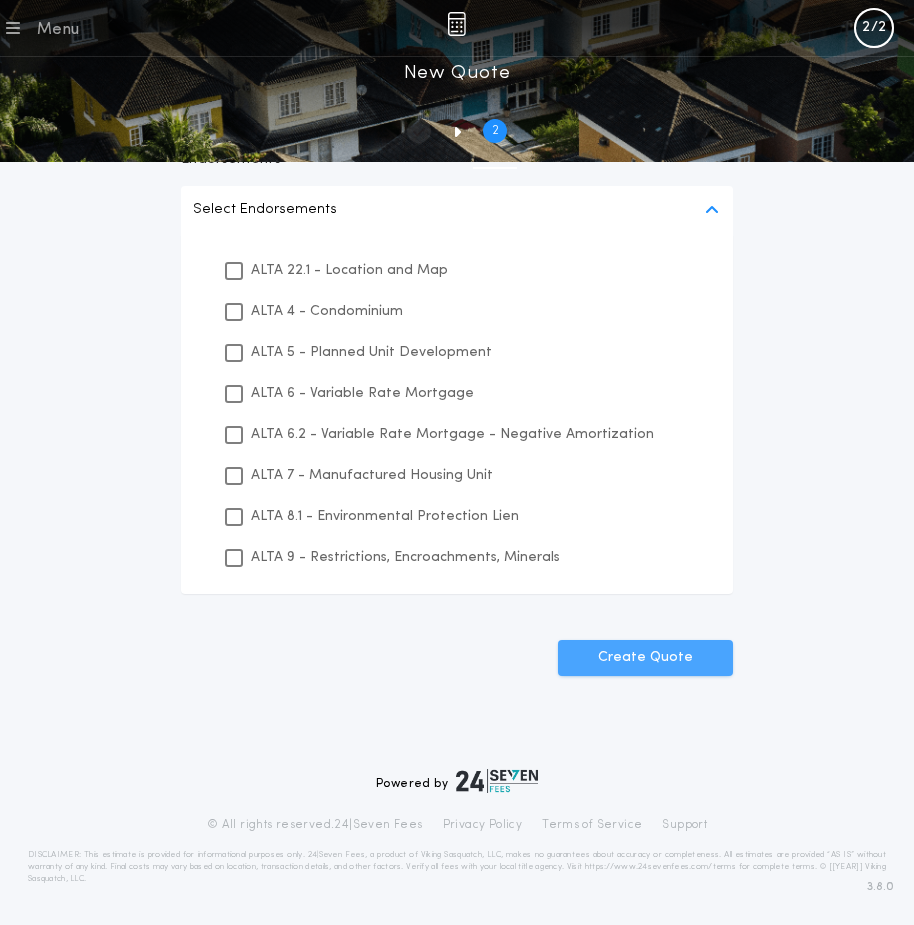 click on "Create Quote" at bounding box center [645, 658] 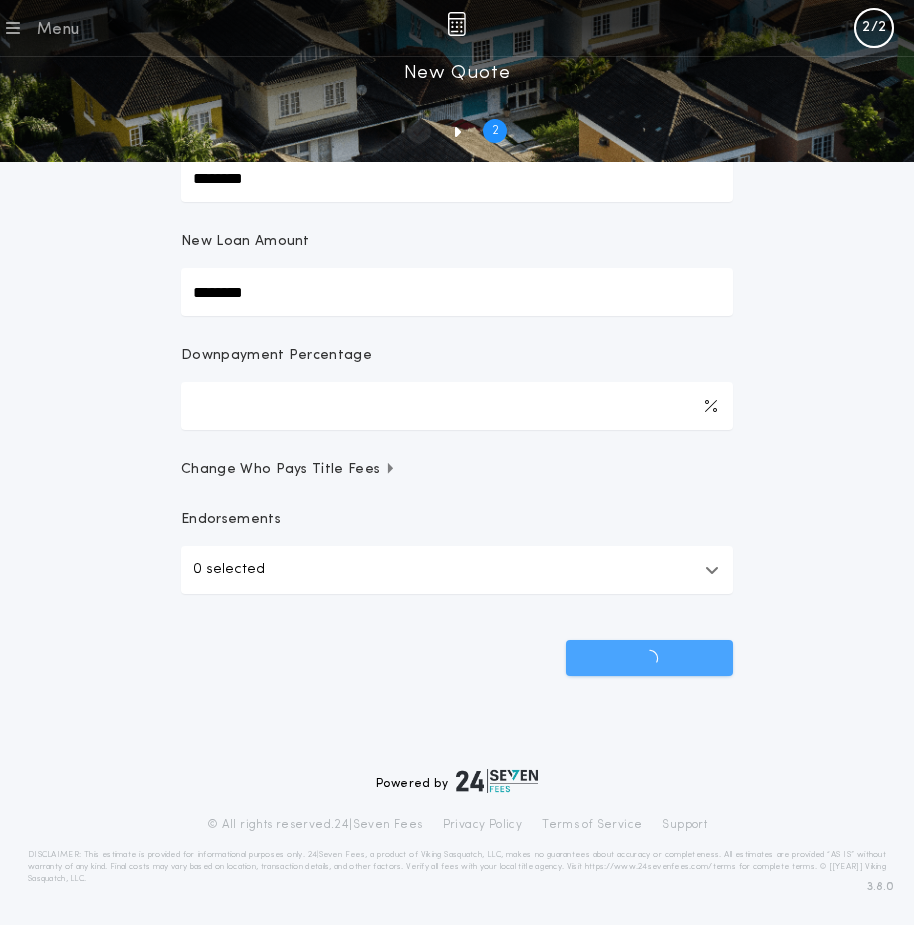 scroll, scrollTop: 279, scrollLeft: 0, axis: vertical 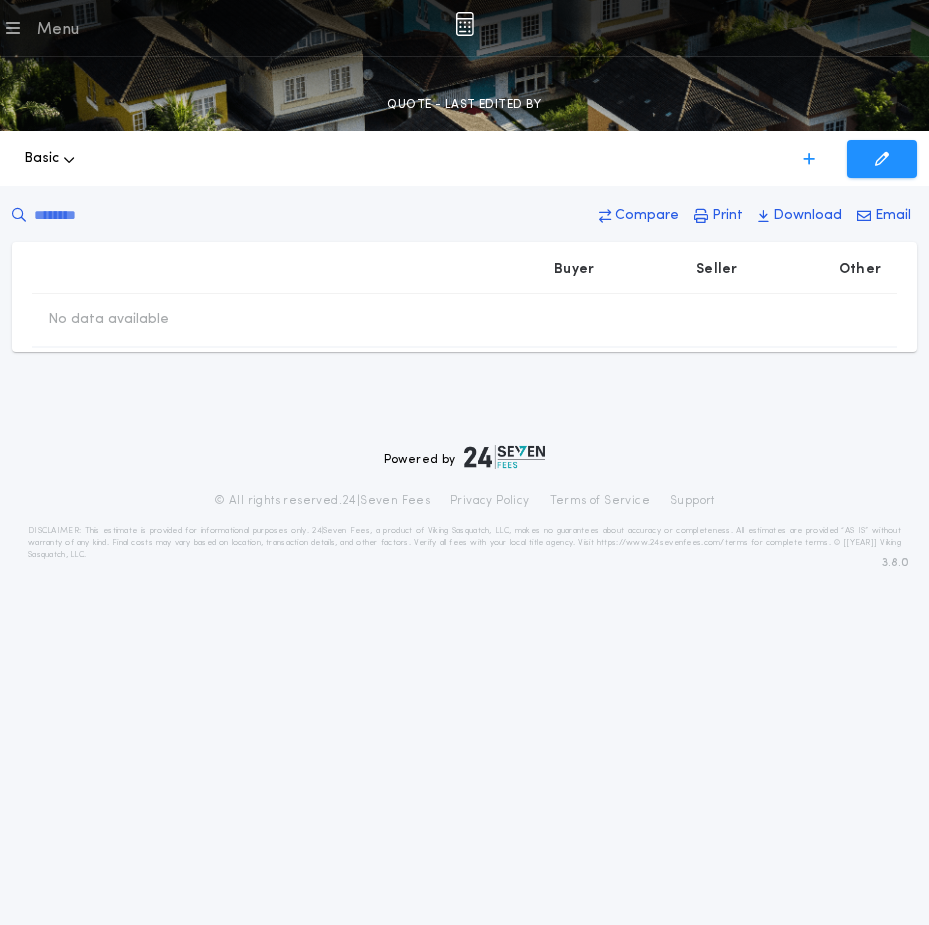 type on "********" 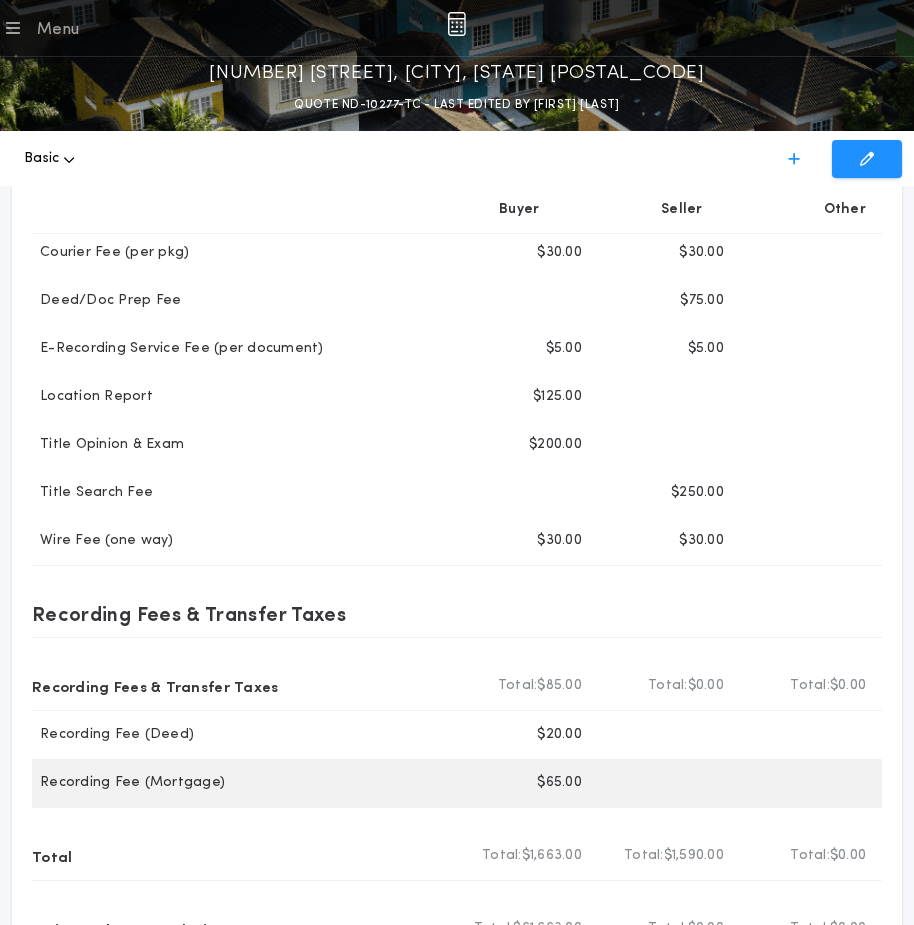 scroll, scrollTop: 300, scrollLeft: 0, axis: vertical 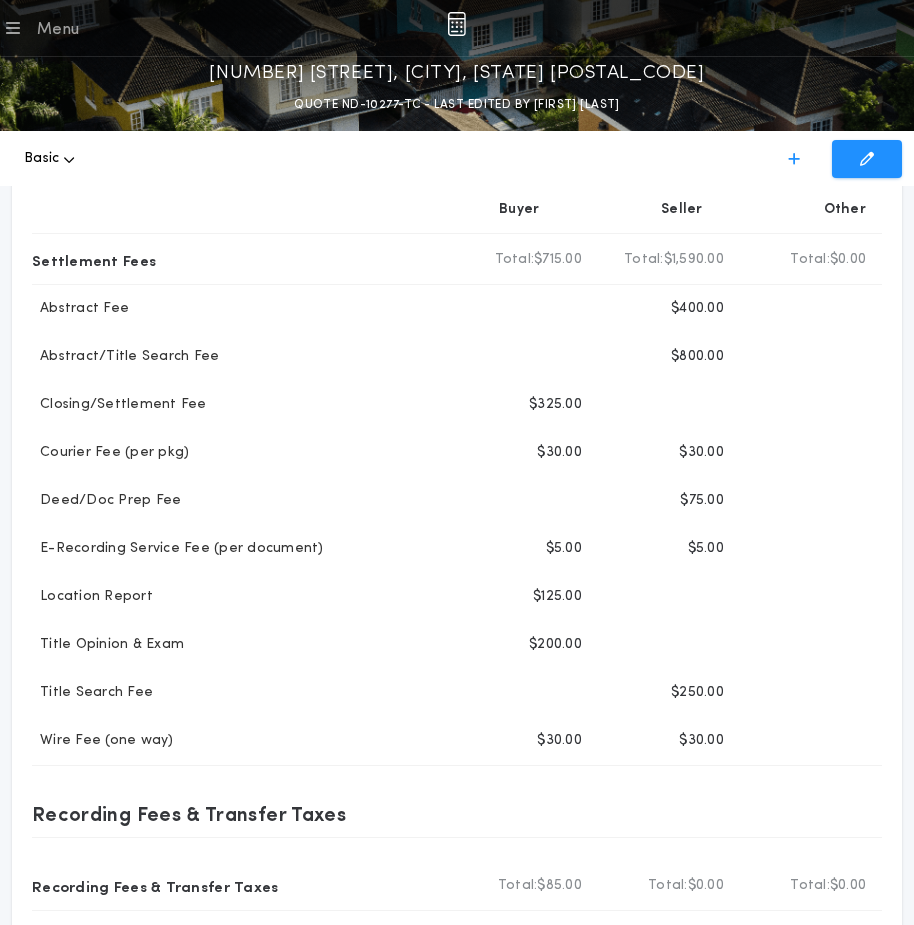 drag, startPoint x: 874, startPoint y: 0, endPoint x: 301, endPoint y: 162, distance: 595.4603 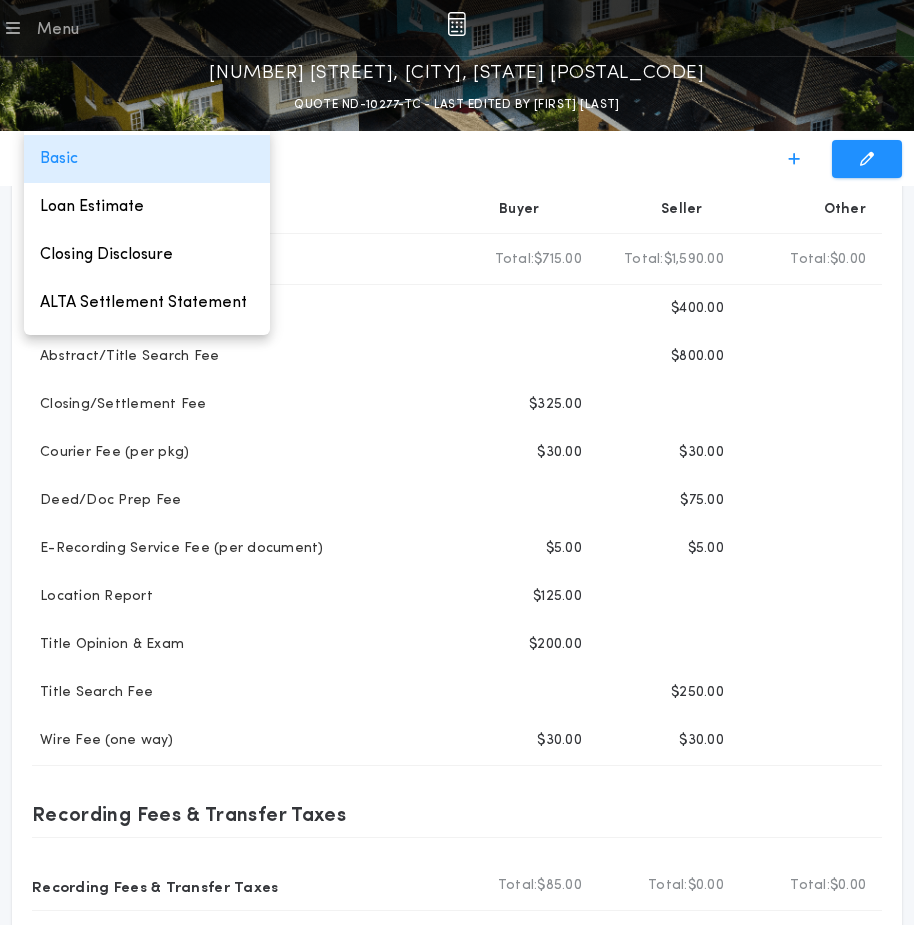 click on "Basic" at bounding box center (59, 159) 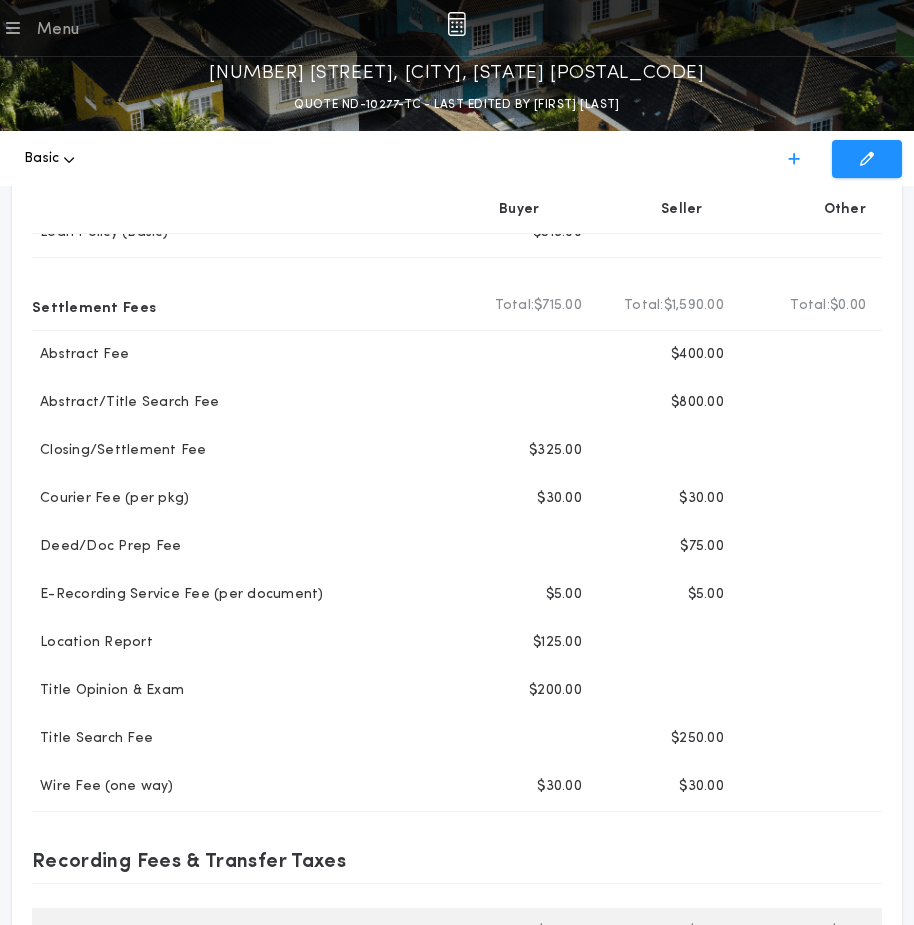 scroll, scrollTop: 0, scrollLeft: 0, axis: both 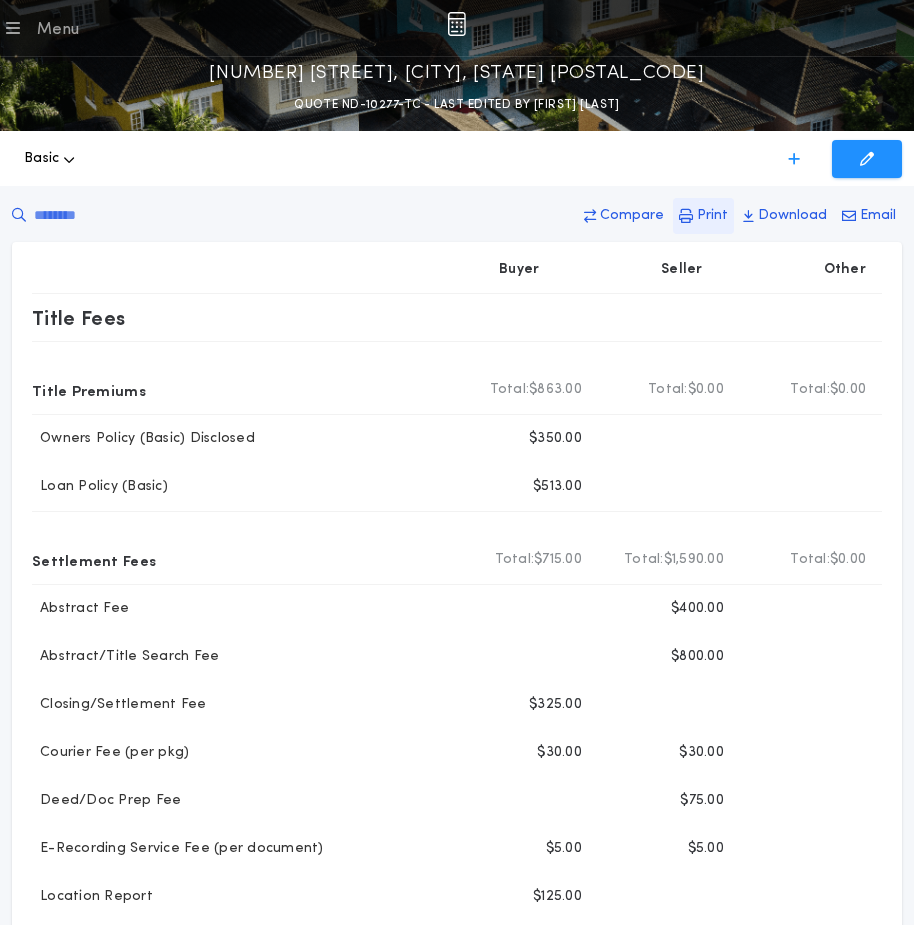 click on "Print" at bounding box center (712, 216) 